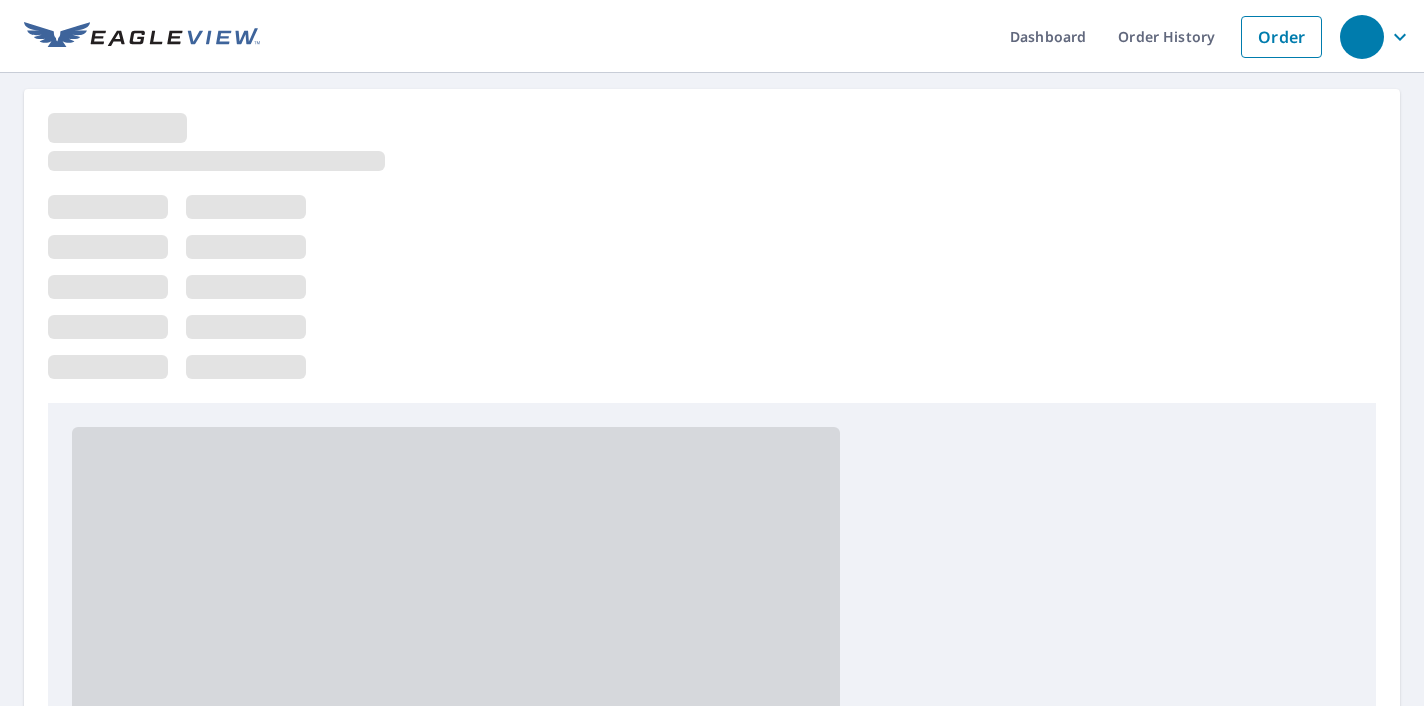 scroll, scrollTop: 0, scrollLeft: 0, axis: both 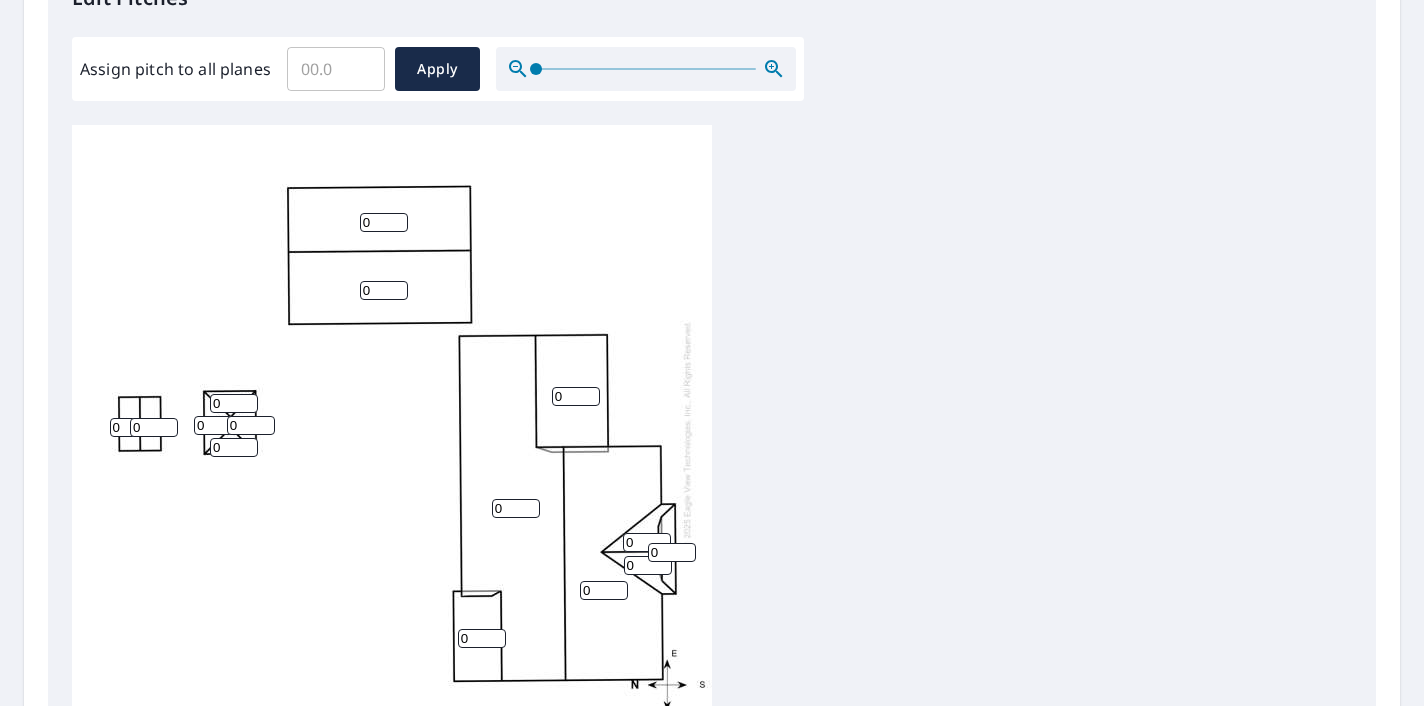 click on "0" at bounding box center (516, 508) 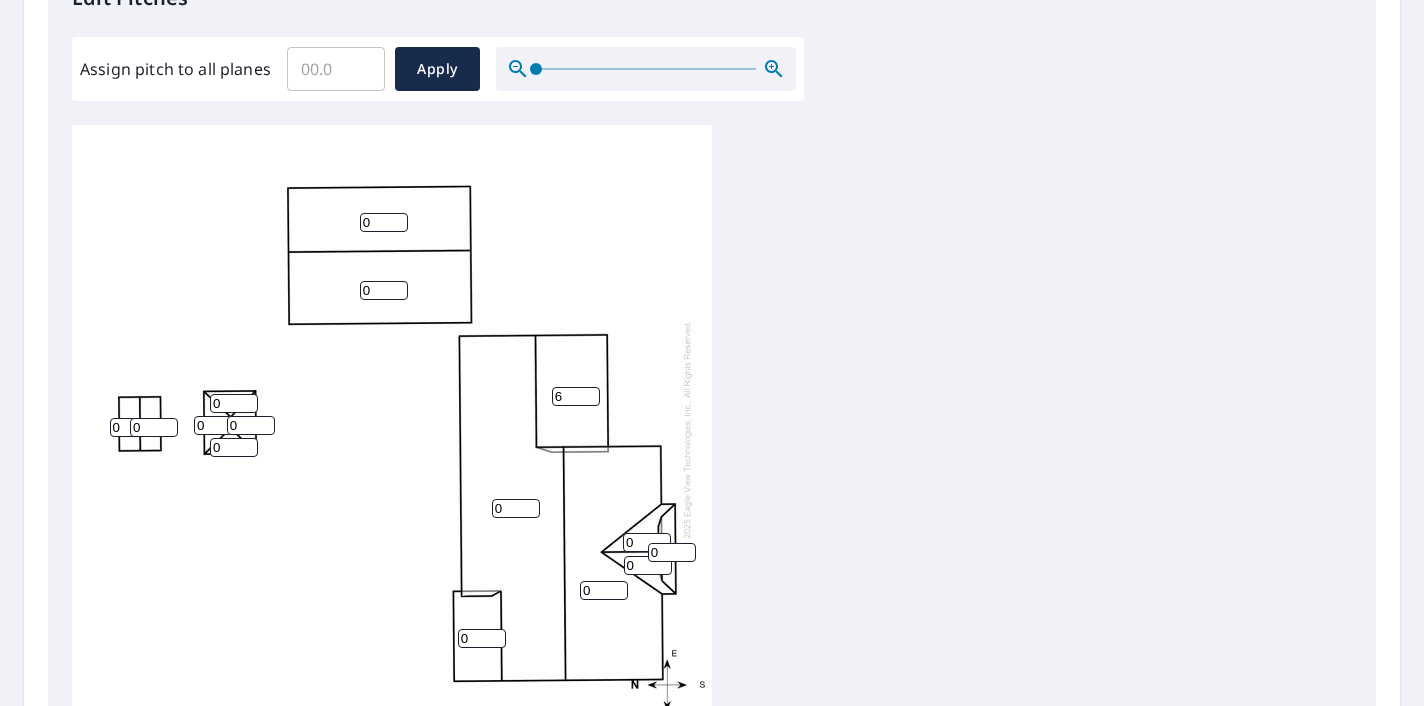 type on "6" 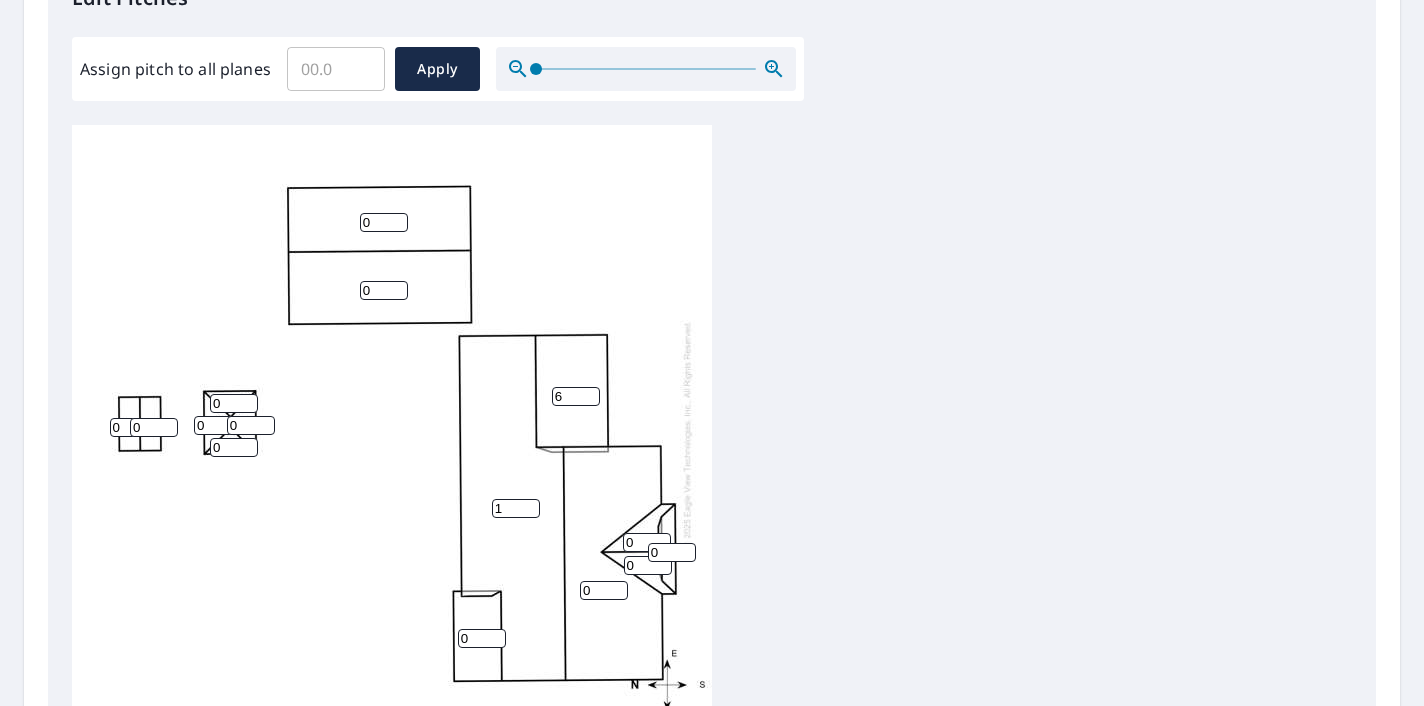 click on "1" at bounding box center [516, 508] 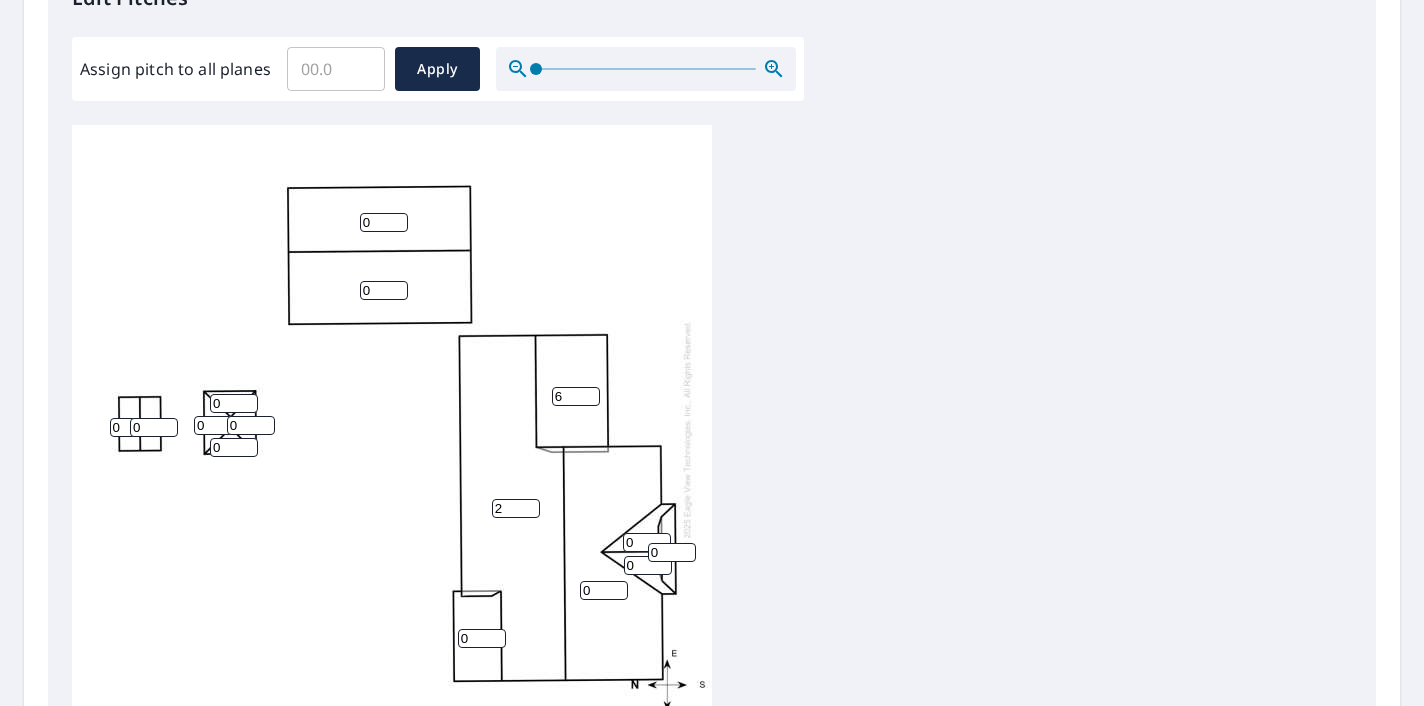 click on "2" at bounding box center (516, 508) 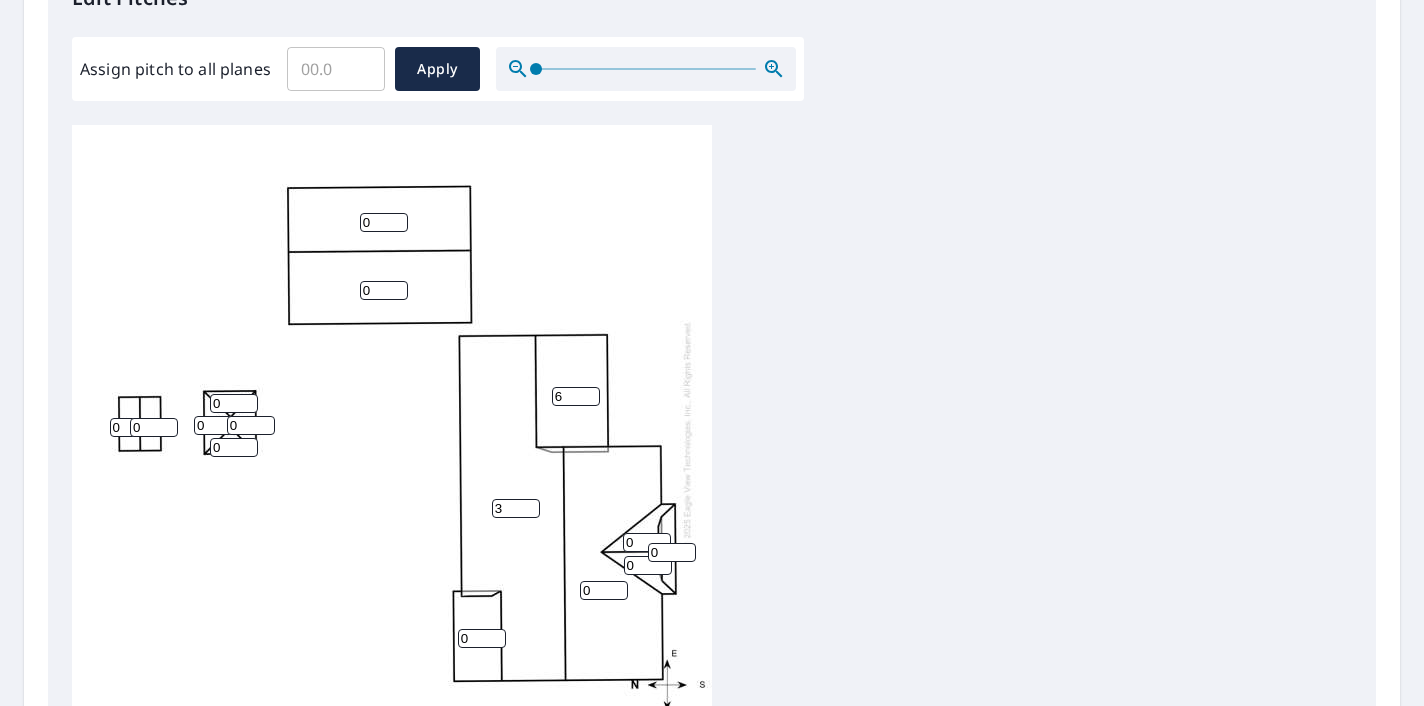 click on "3" at bounding box center (516, 508) 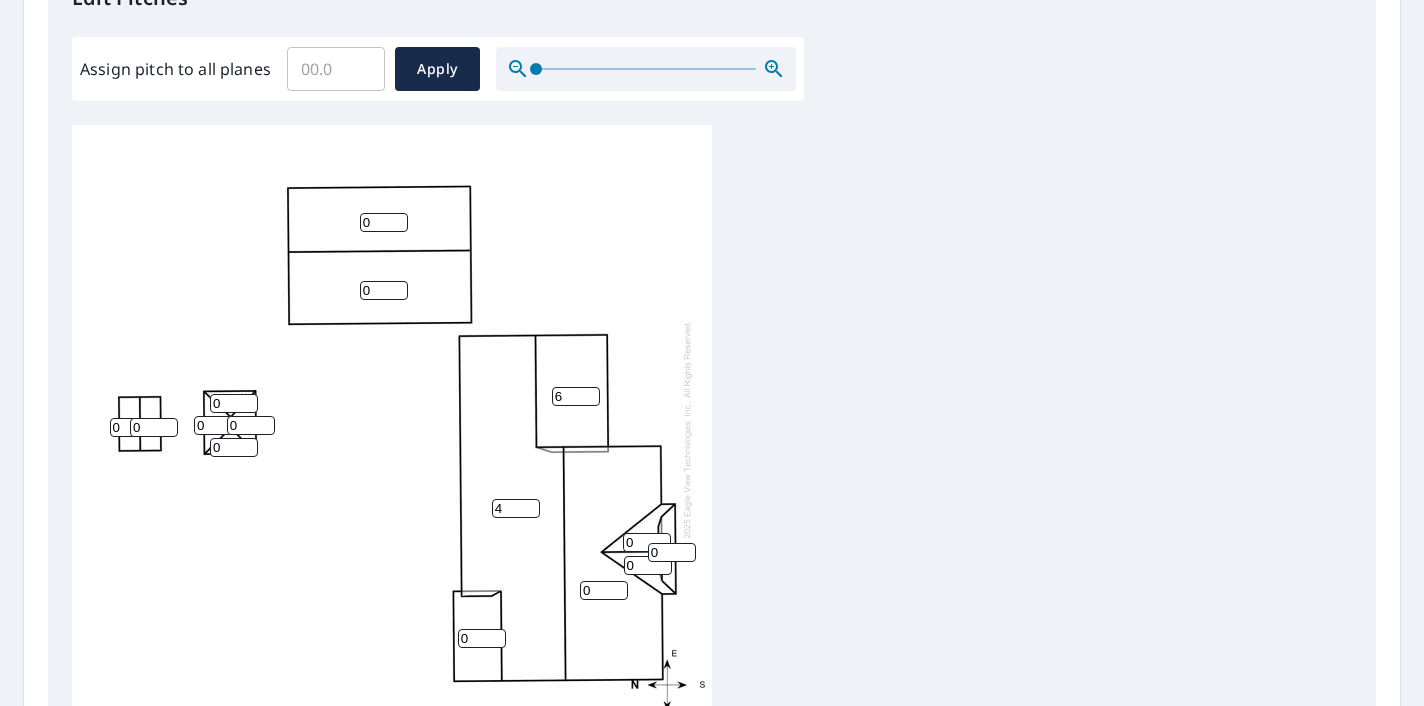 click on "4" at bounding box center (516, 508) 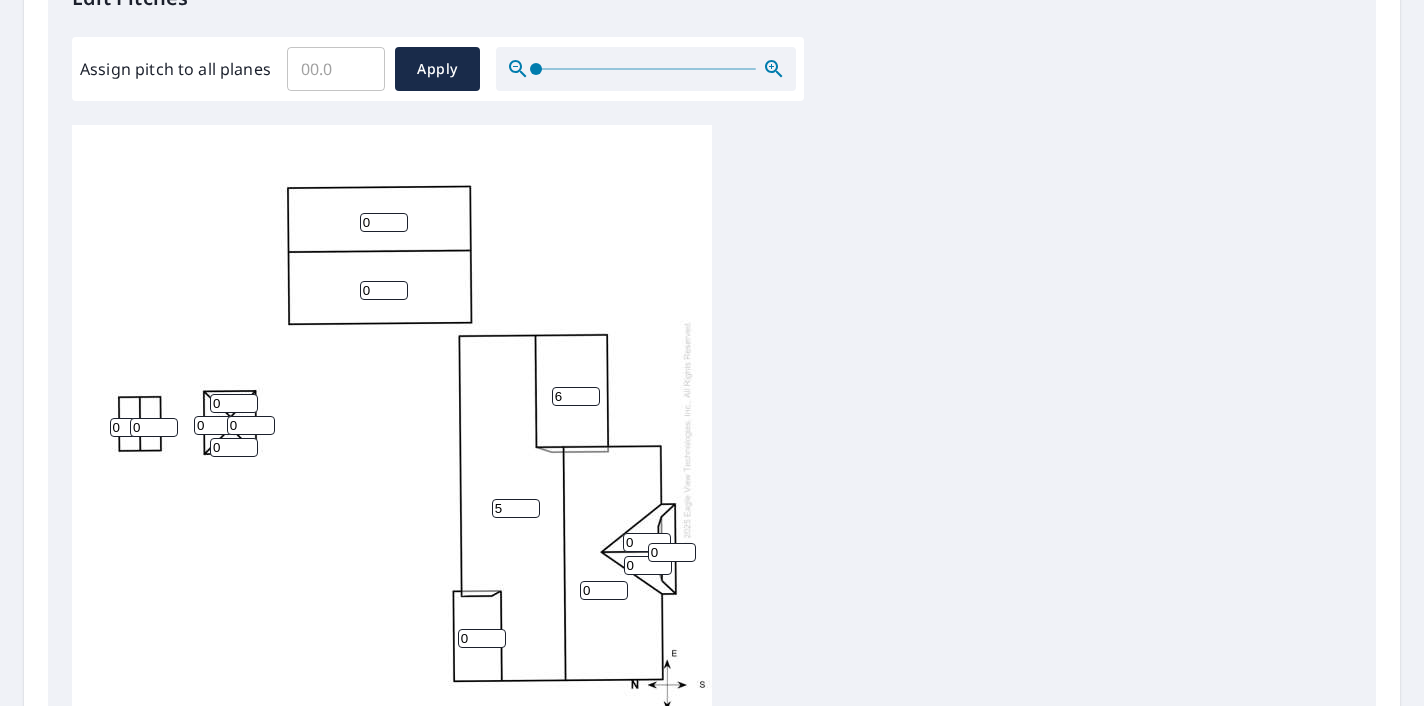 click on "5" at bounding box center (516, 508) 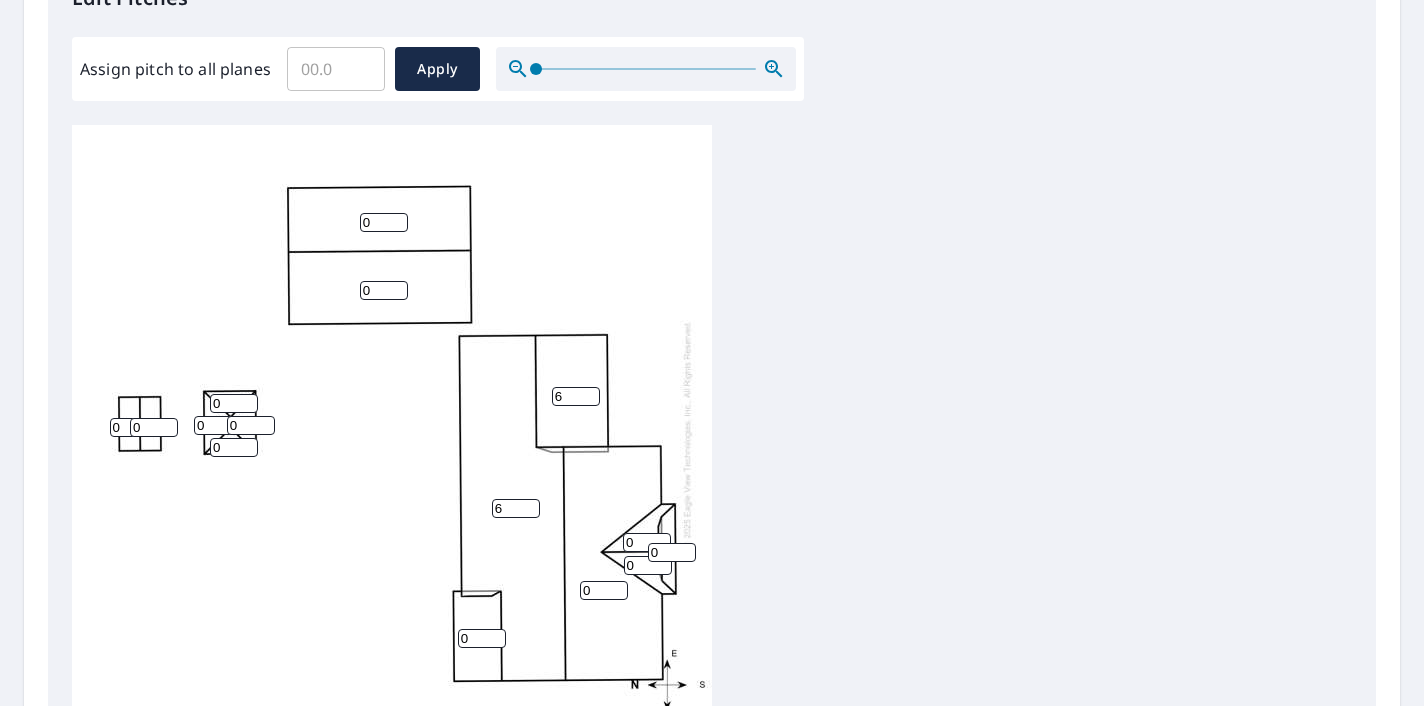 type on "6" 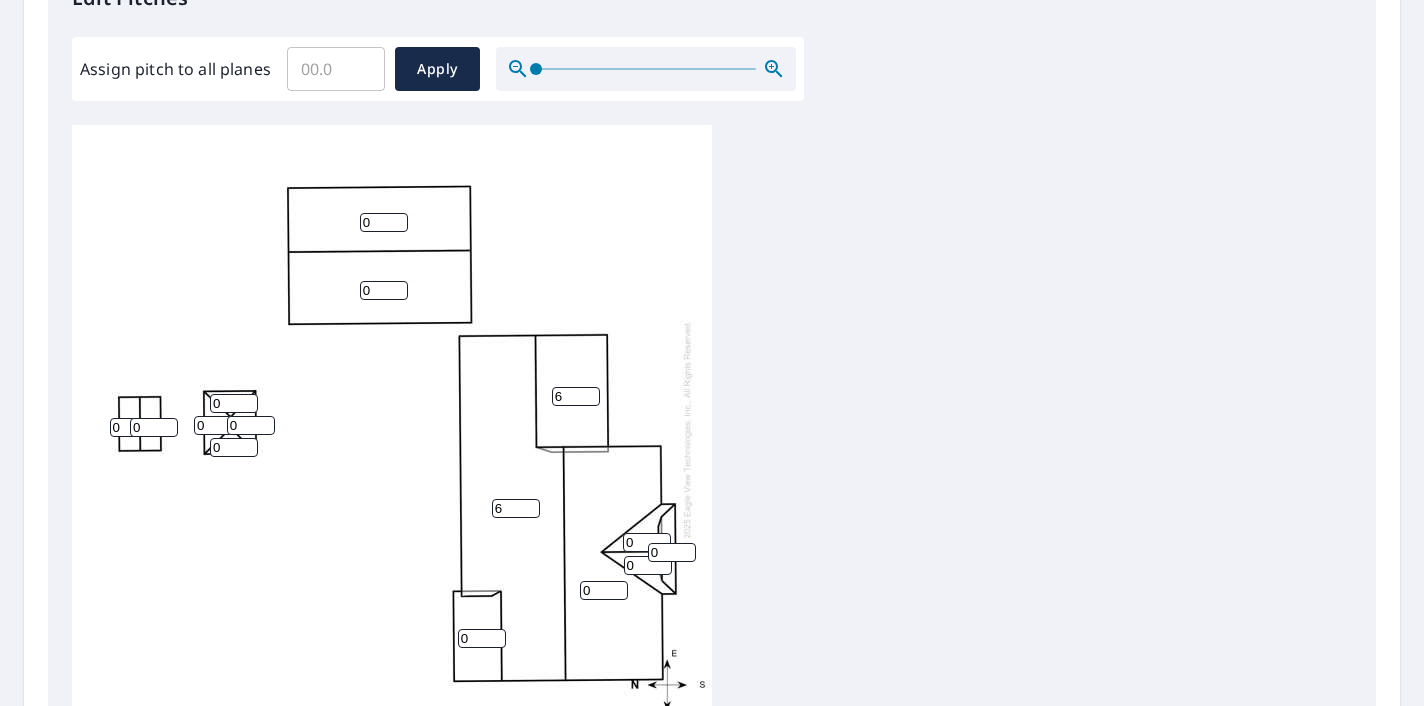 scroll, scrollTop: 0, scrollLeft: 0, axis: both 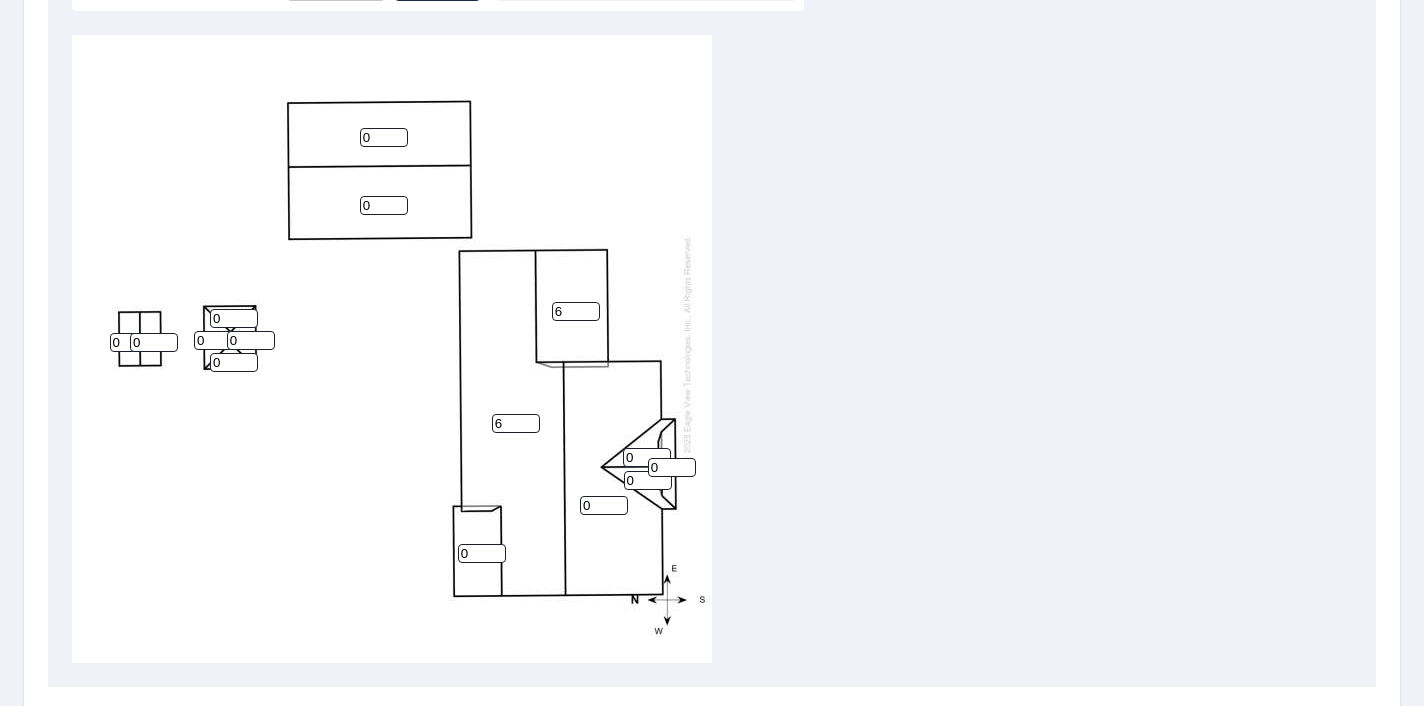 click on "0" at bounding box center [482, 553] 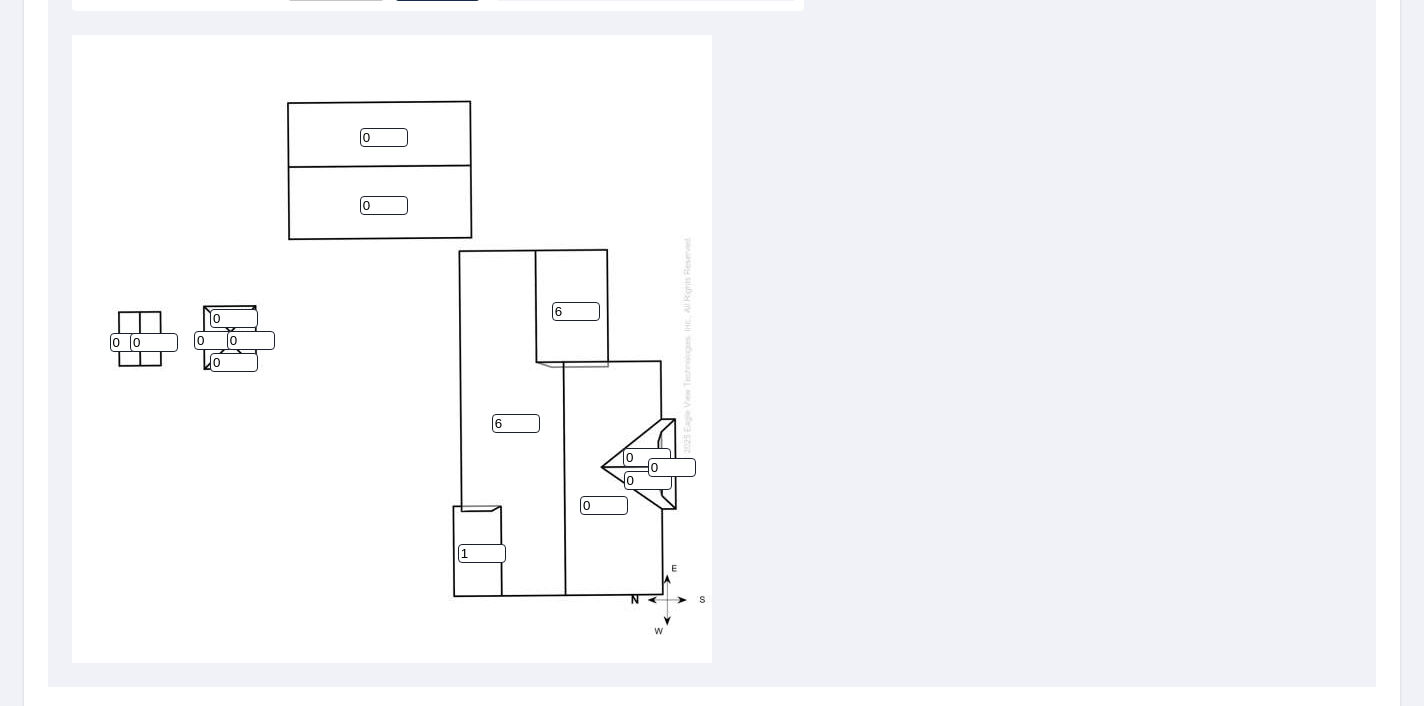 click on "1" at bounding box center [482, 553] 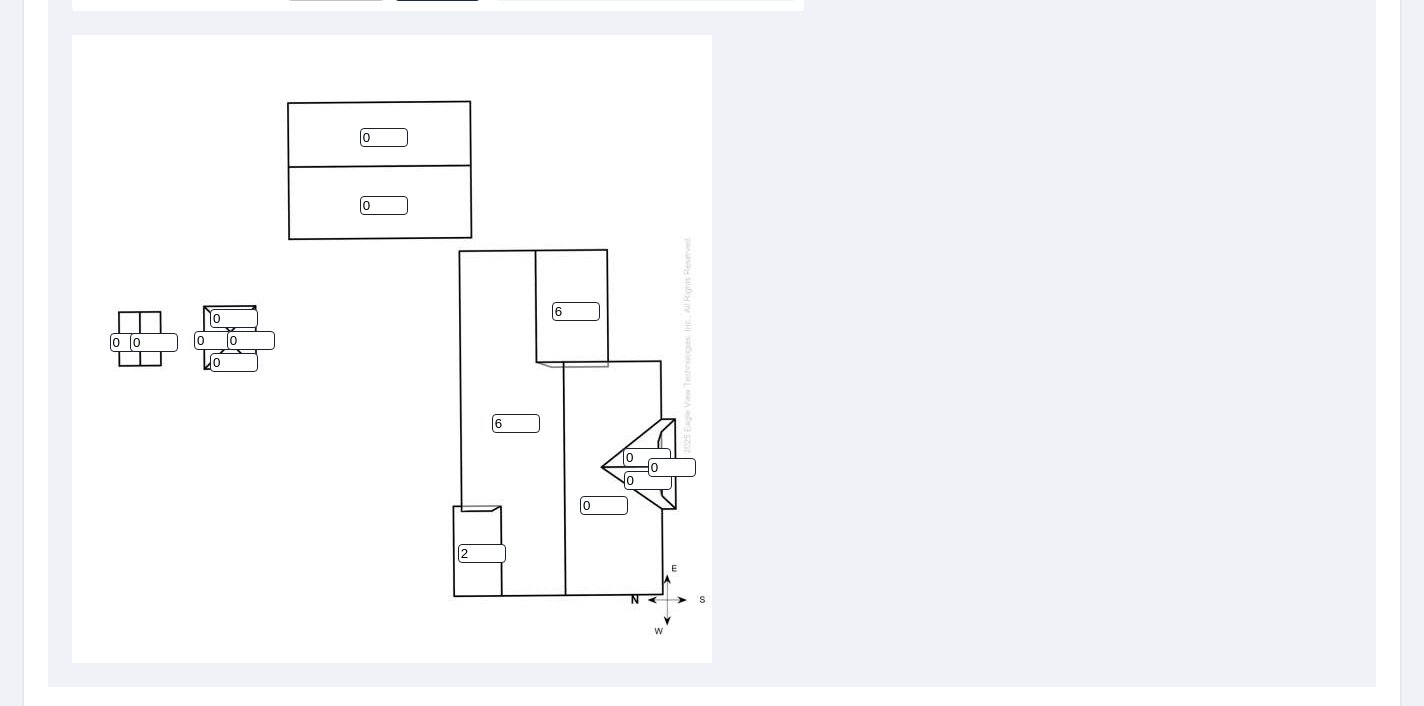 click on "2" at bounding box center [482, 553] 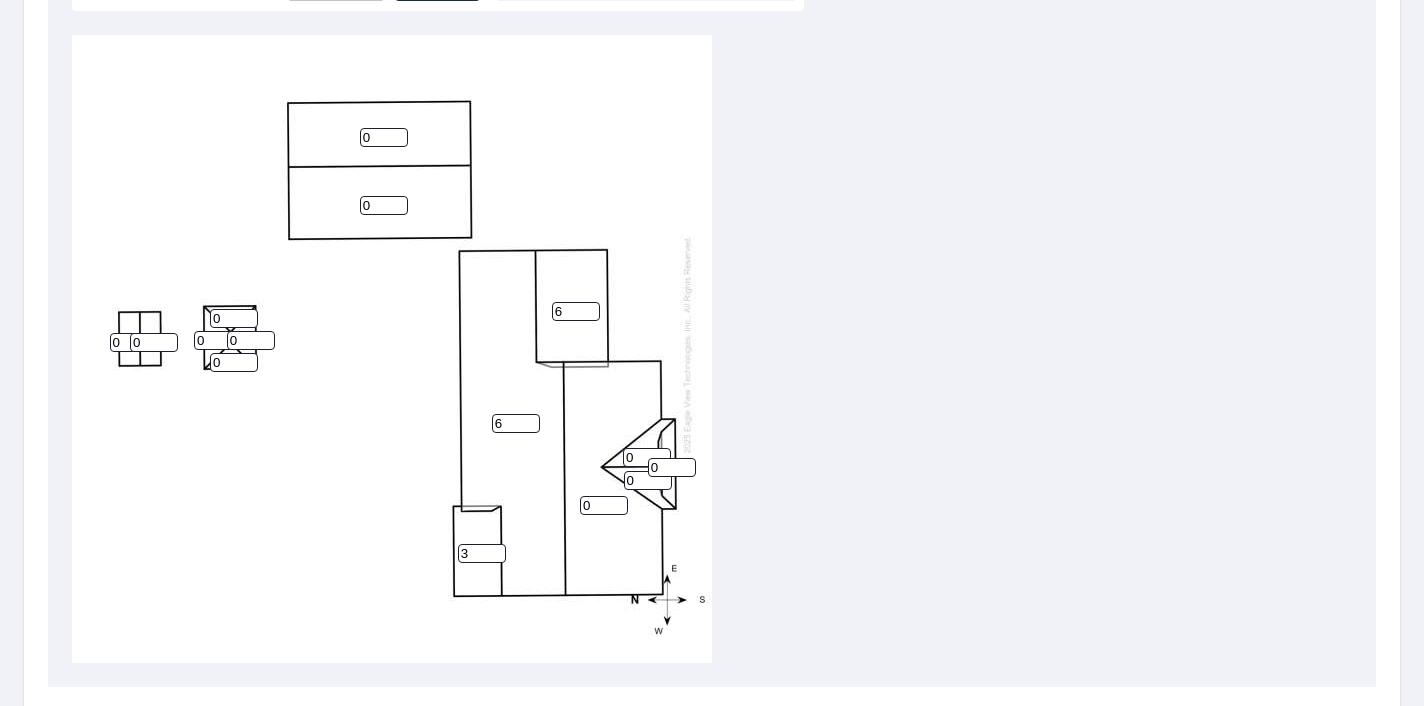click on "3" at bounding box center [482, 553] 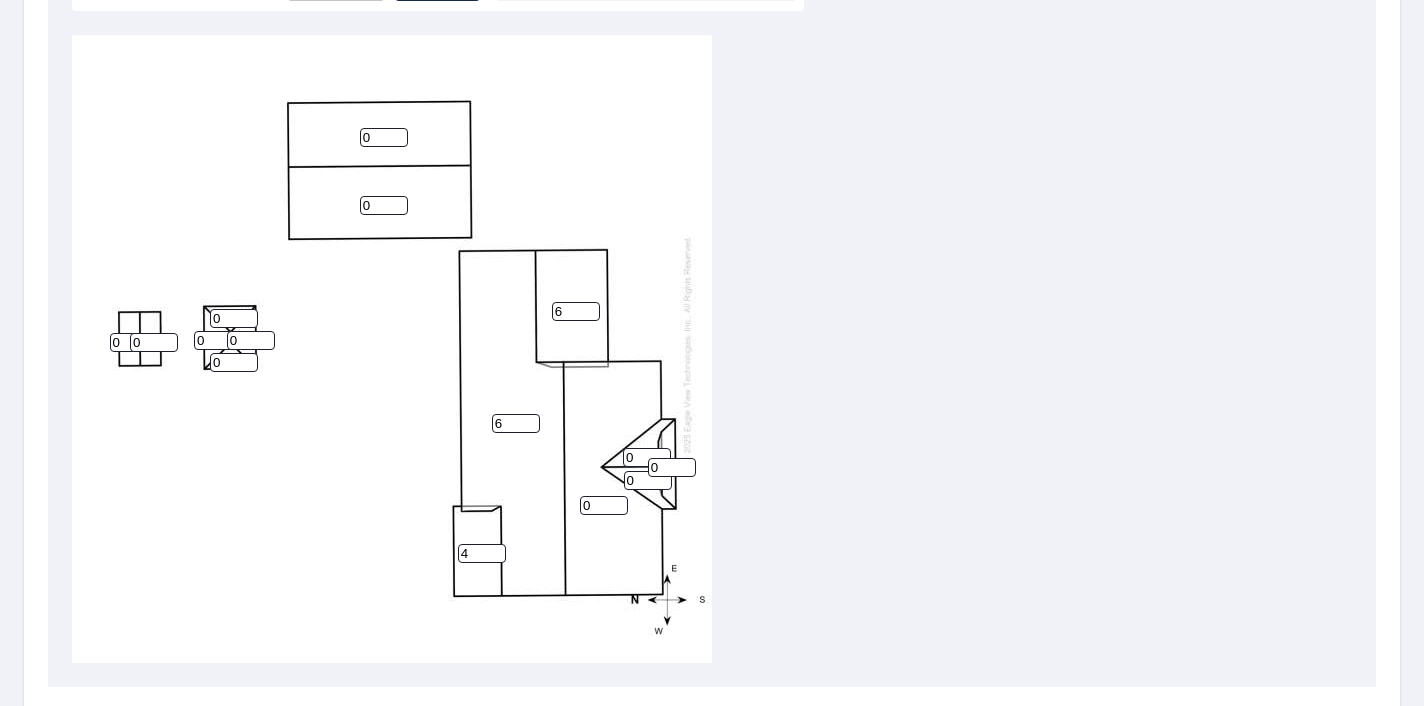 type on "4" 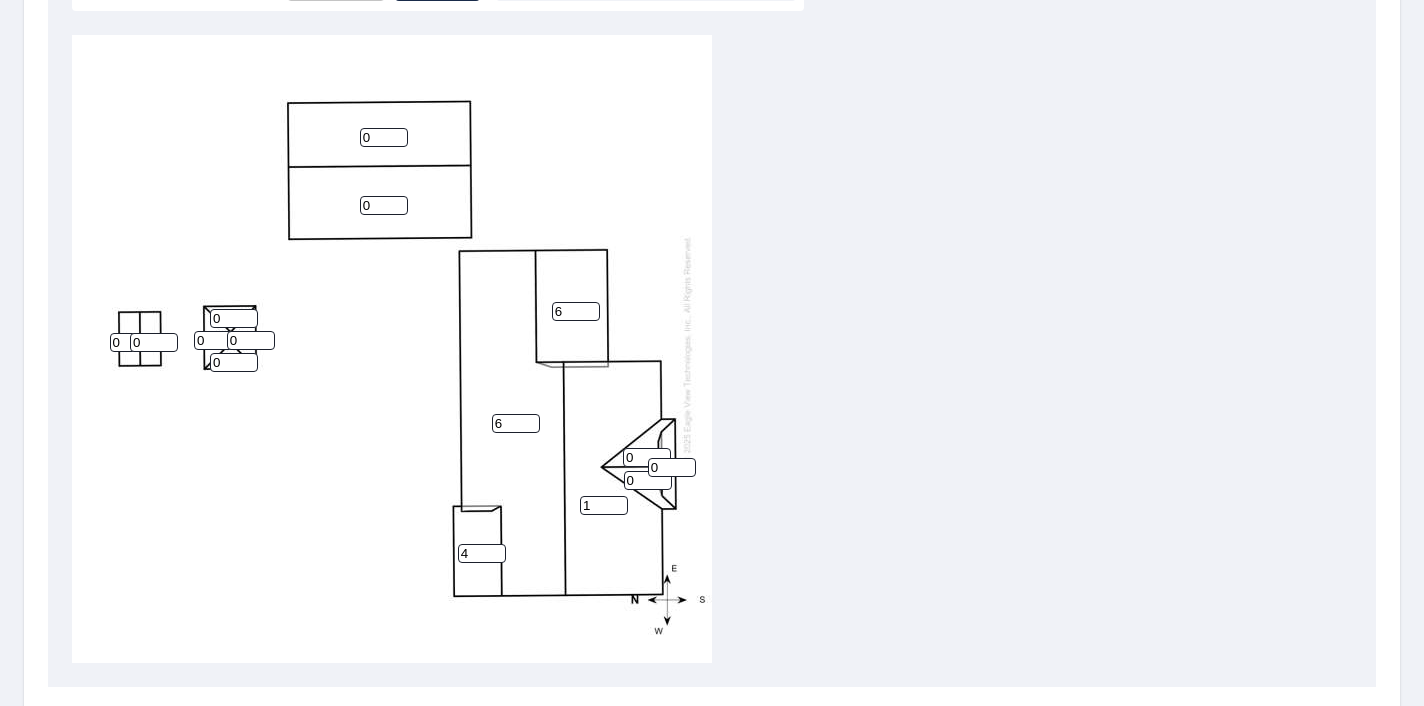 click on "1" at bounding box center [604, 505] 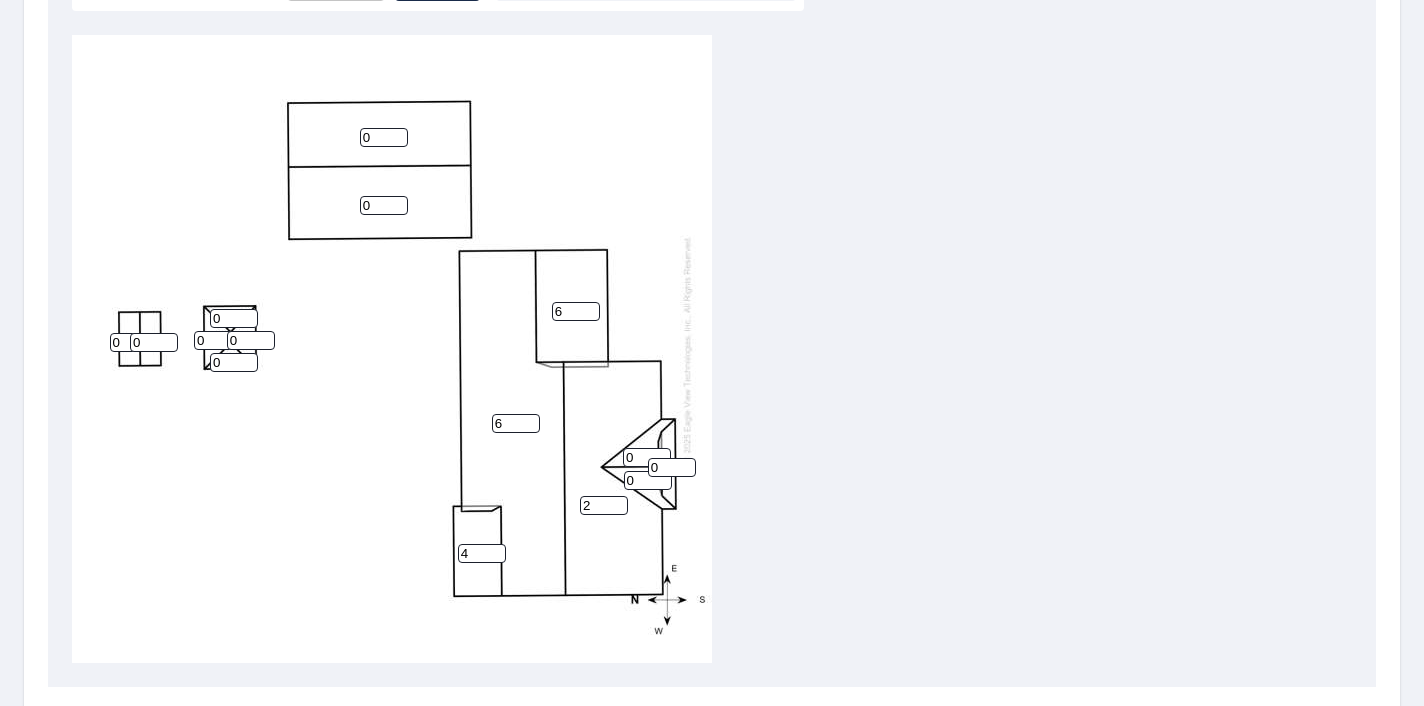 click on "2" at bounding box center (604, 505) 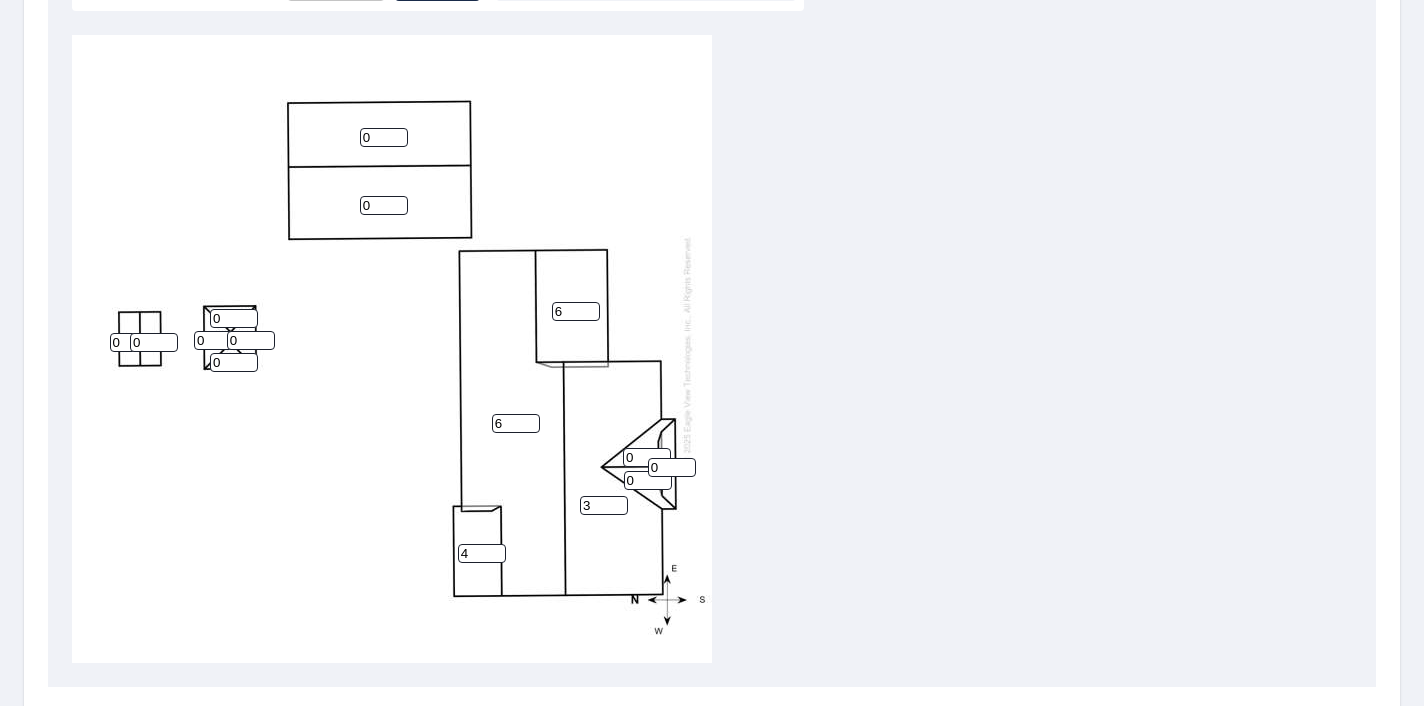 click on "3" at bounding box center [604, 505] 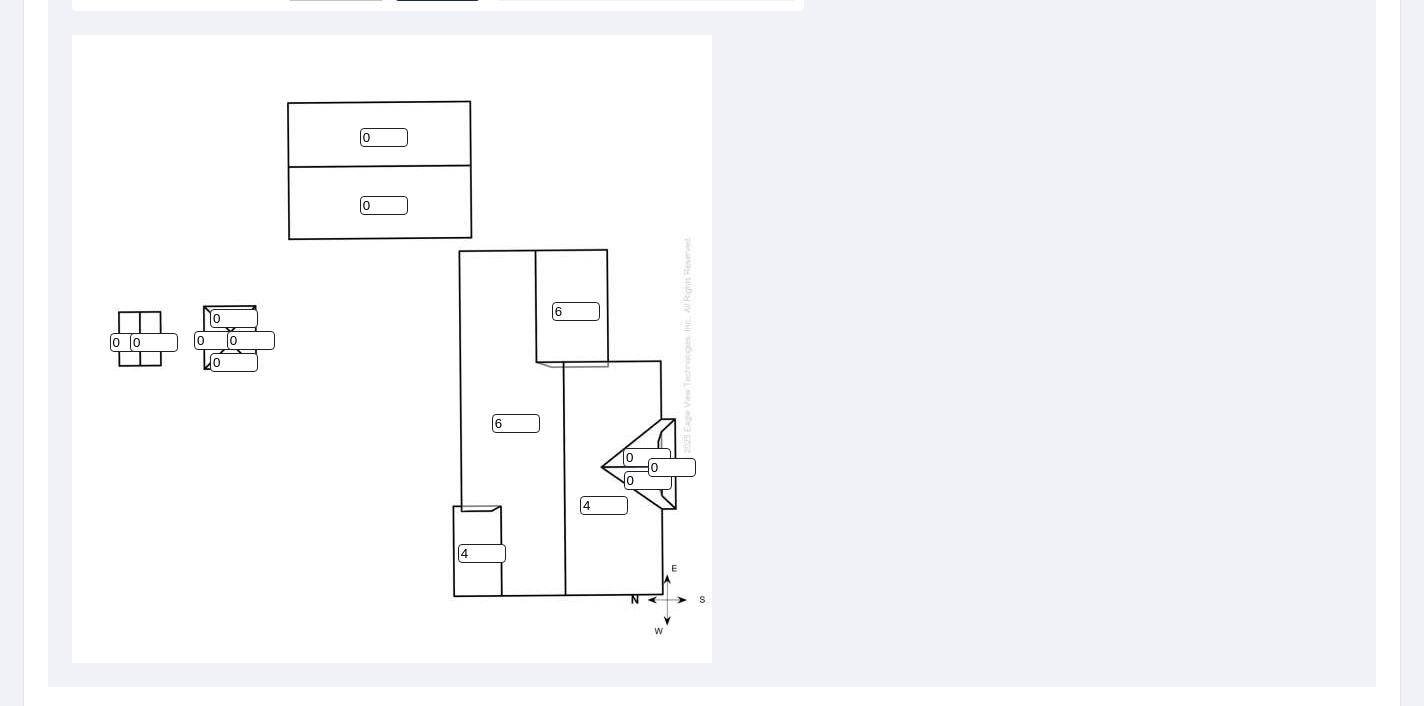click on "4" at bounding box center (604, 505) 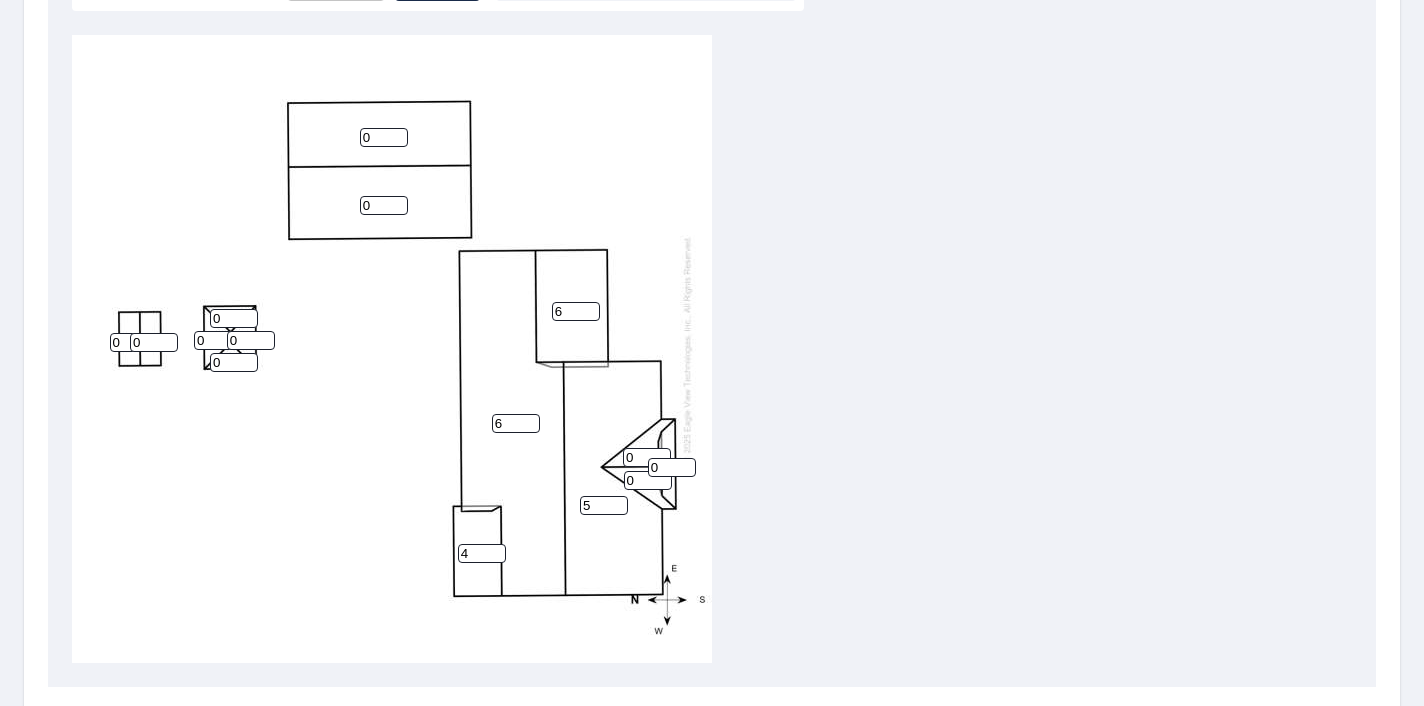 click on "5" at bounding box center (604, 505) 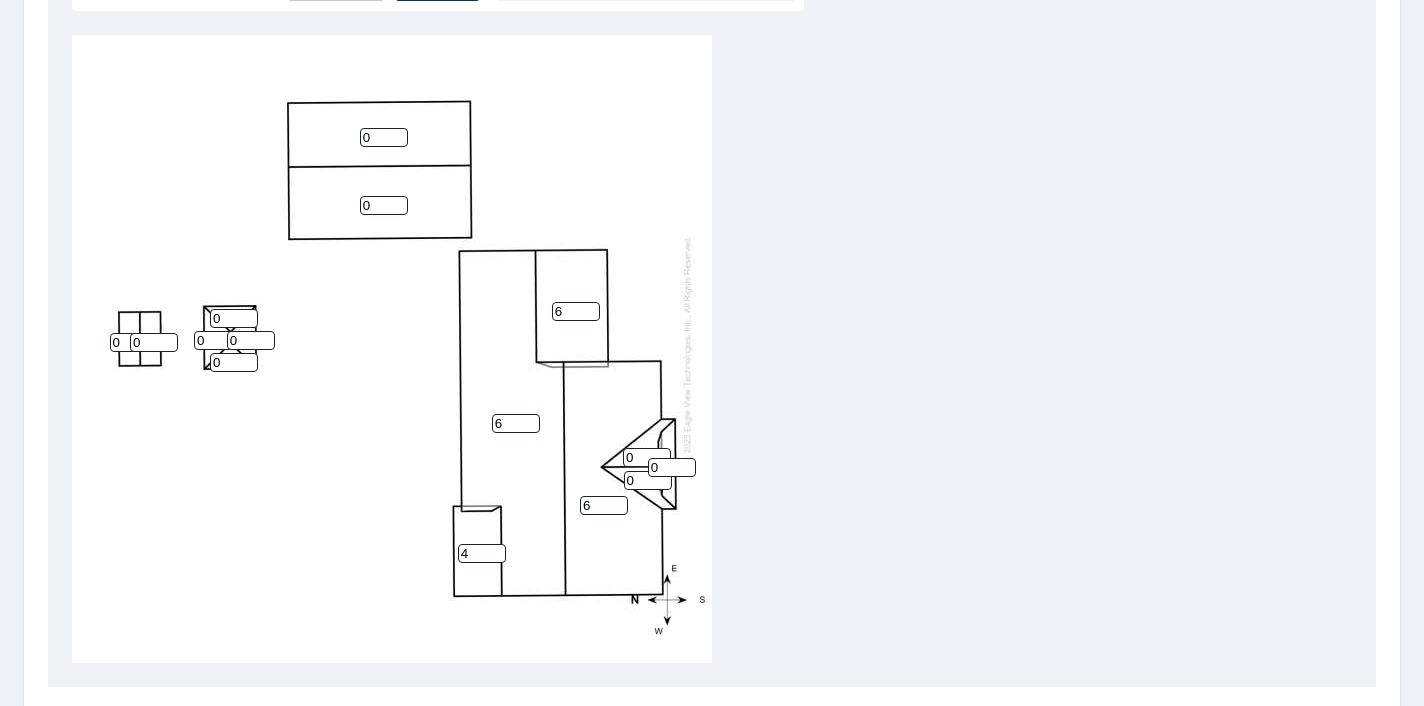 type on "6" 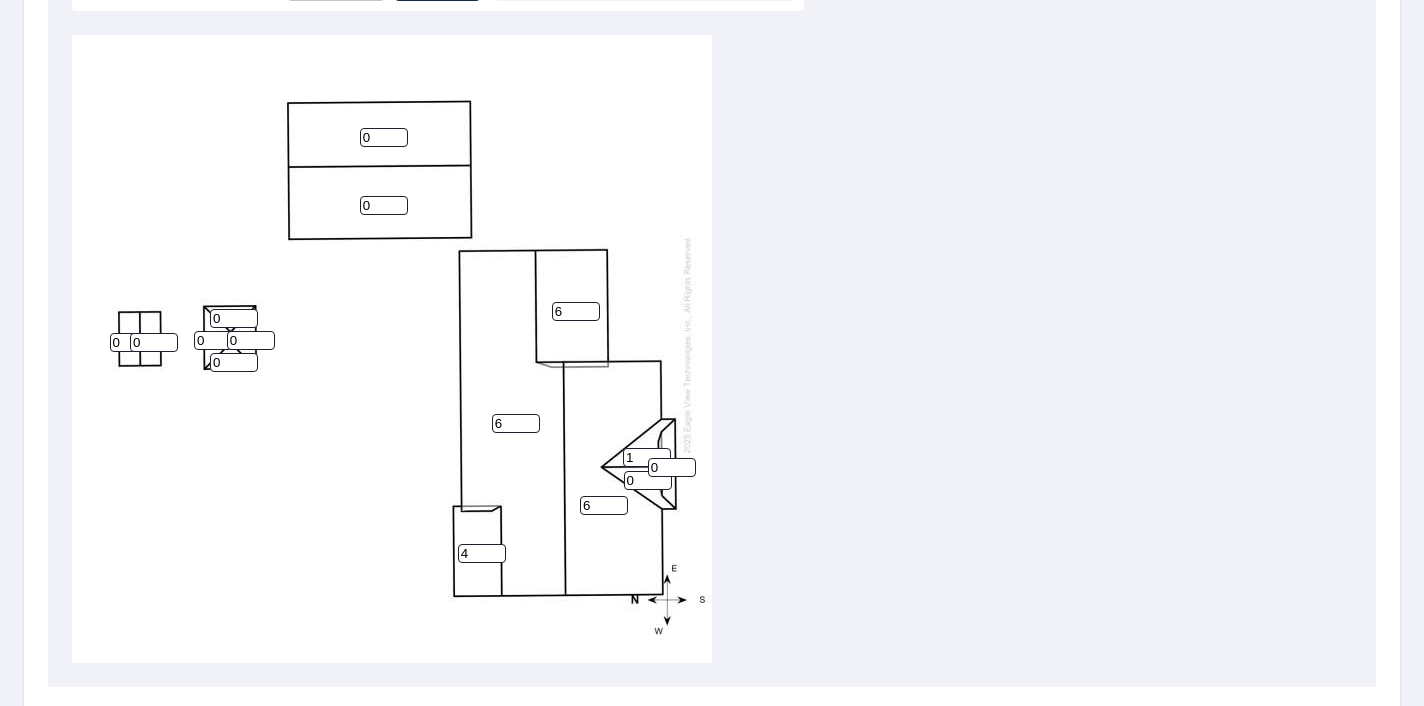 click on "1" at bounding box center (647, 457) 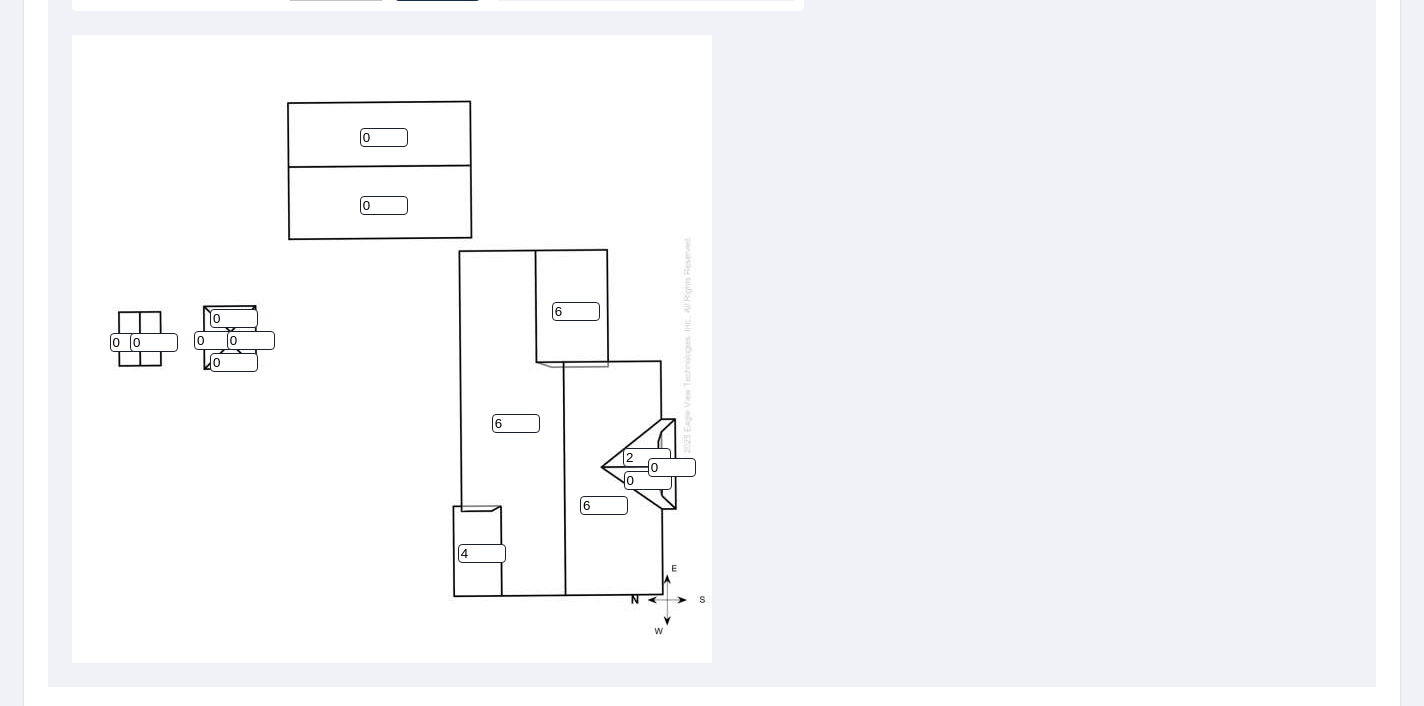 click on "2" at bounding box center [647, 457] 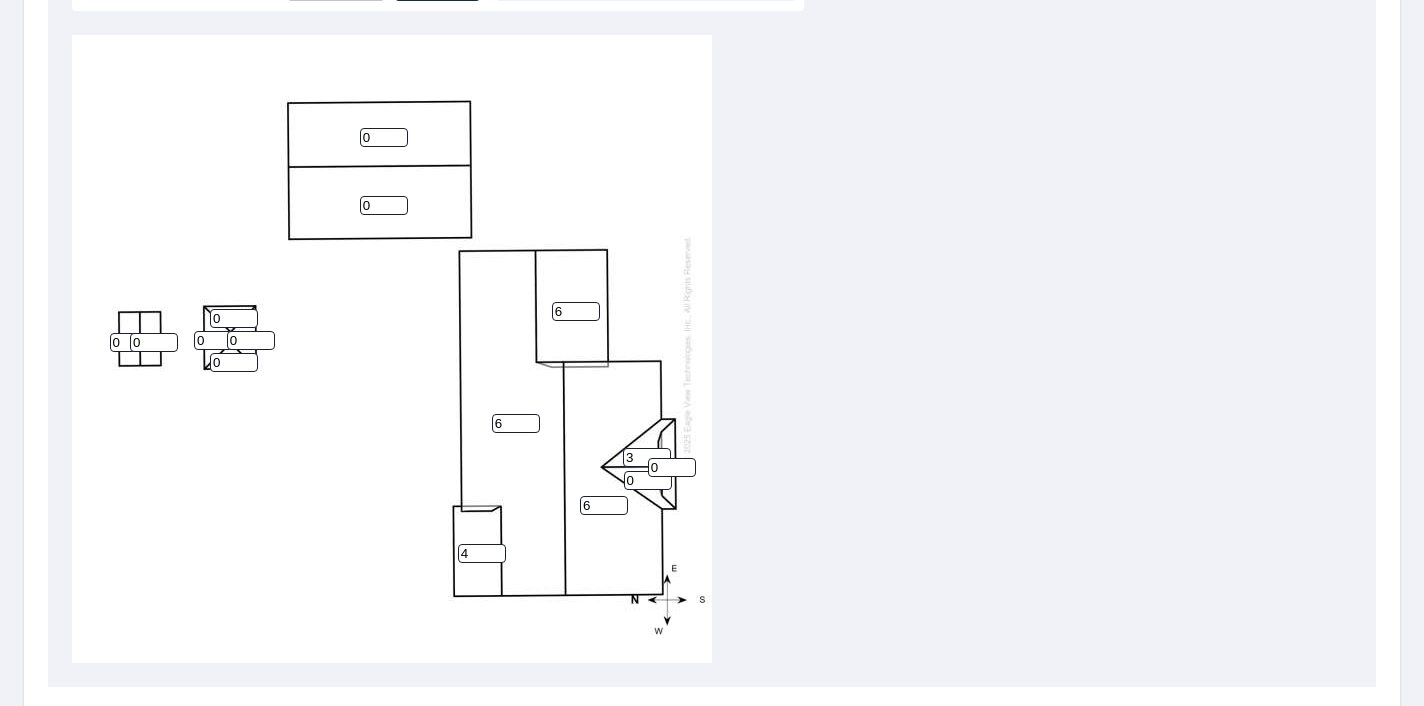 click on "3" at bounding box center [647, 457] 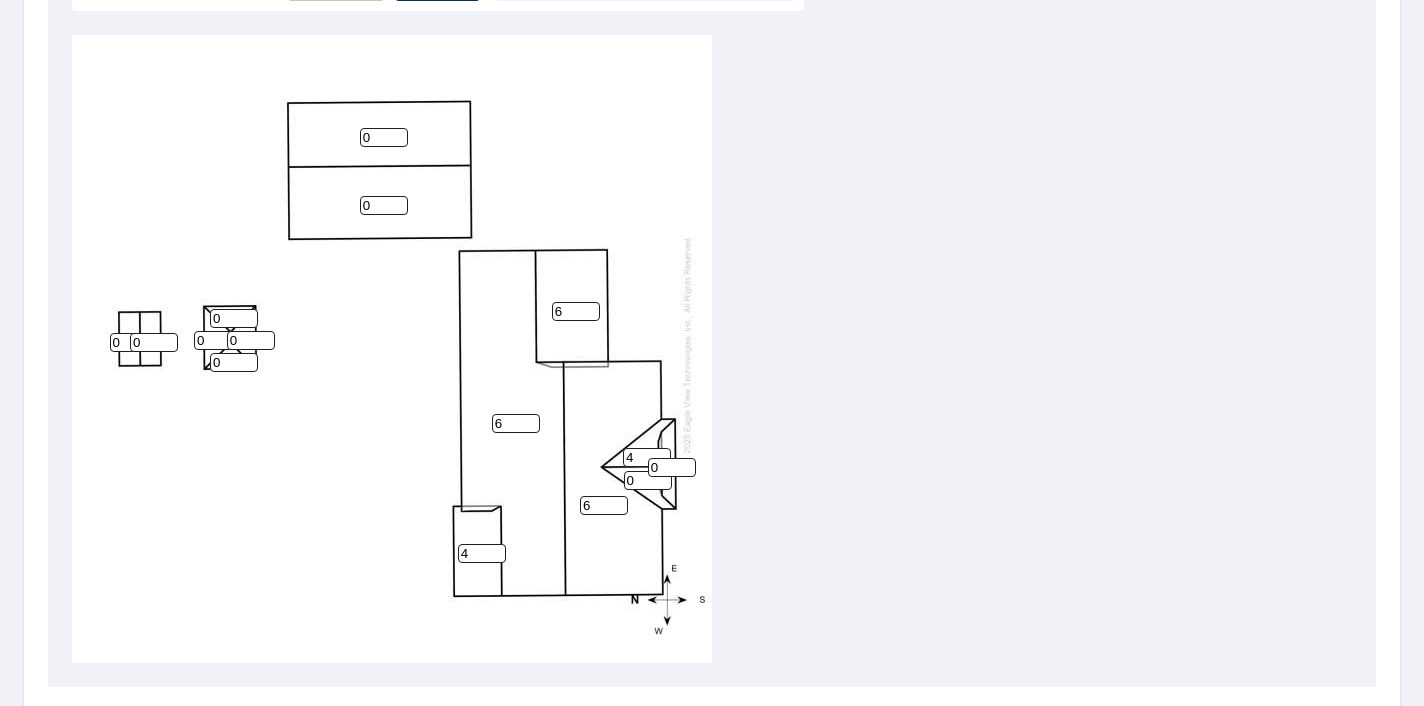 click on "4" at bounding box center (647, 457) 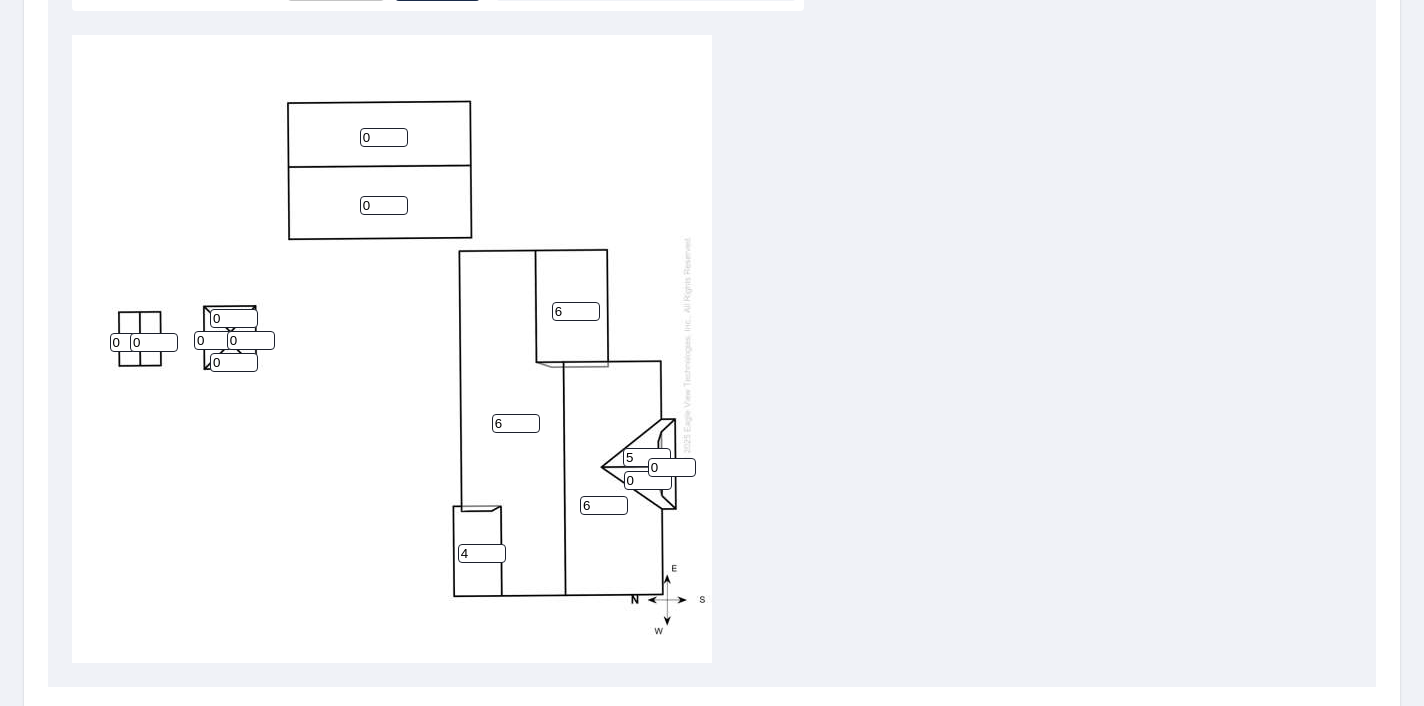 click on "5" at bounding box center [647, 457] 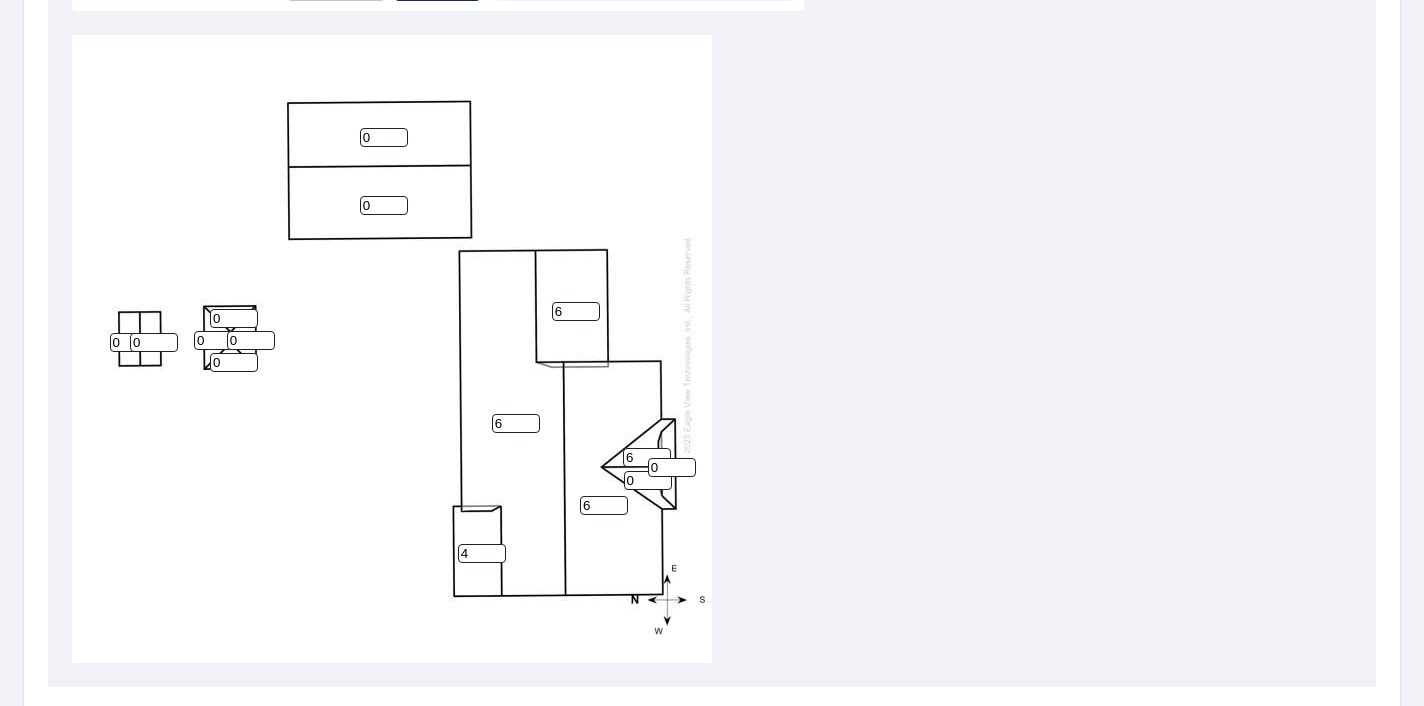 type on "6" 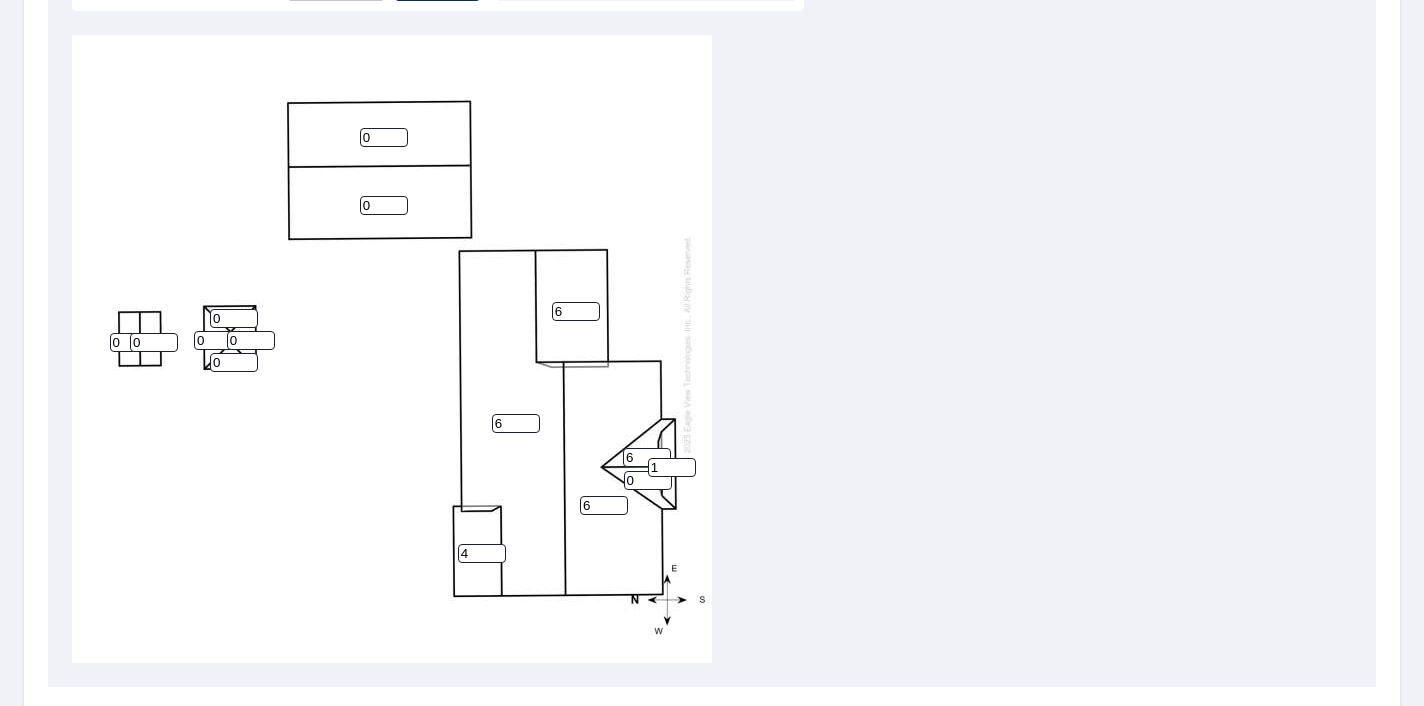 click on "1" at bounding box center [672, 467] 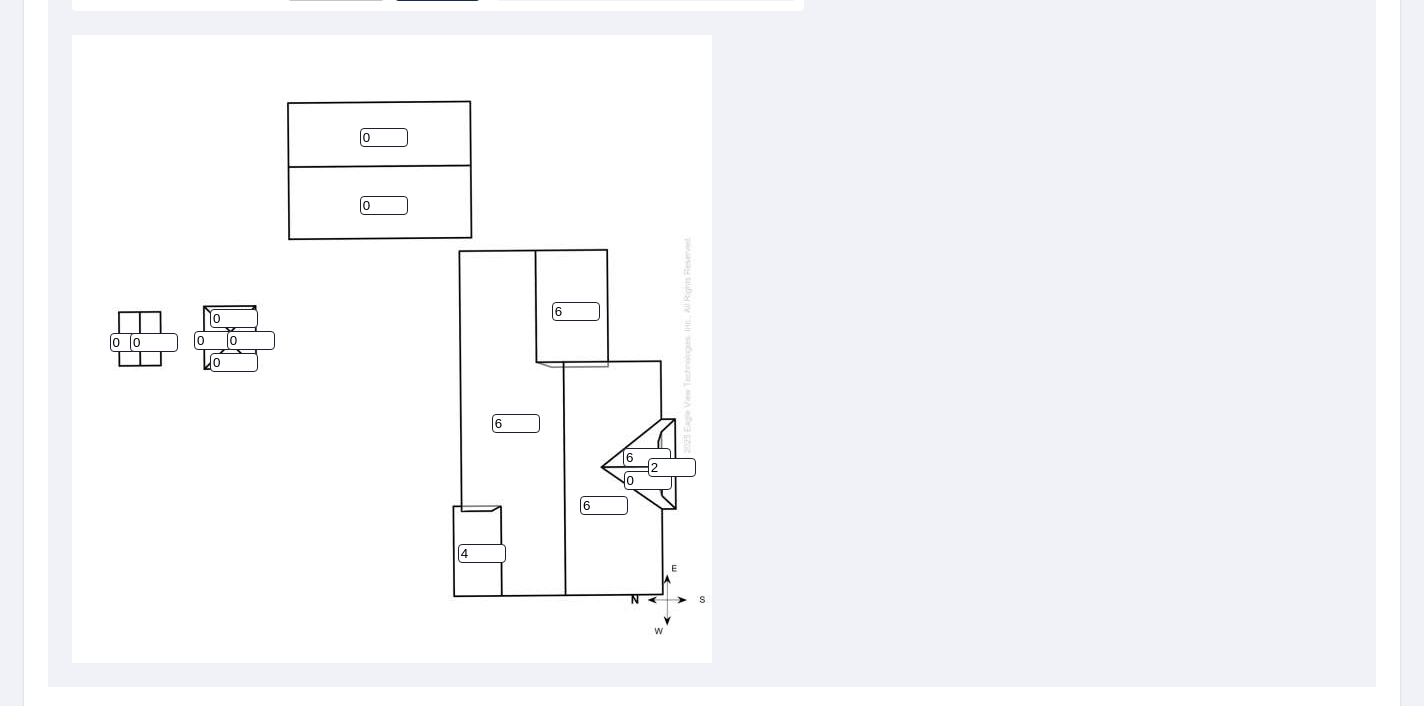 click on "2" at bounding box center [672, 467] 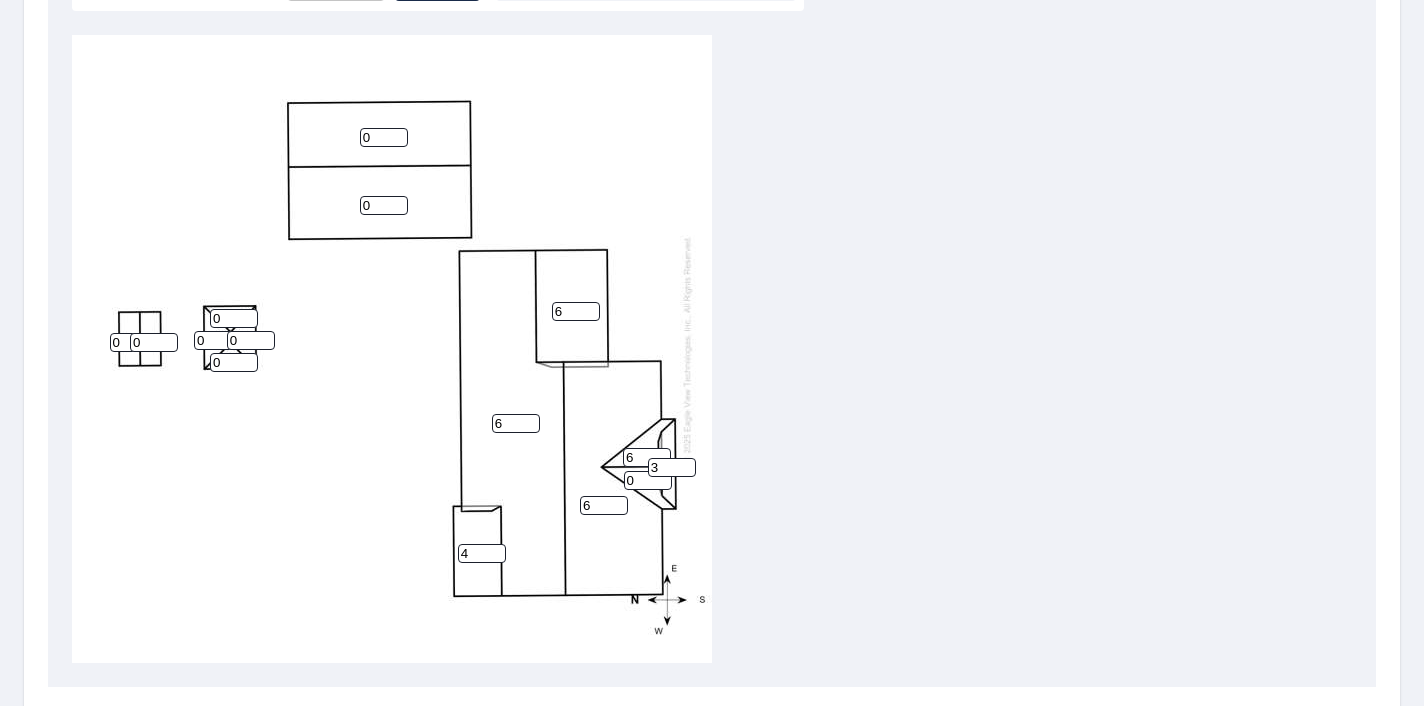 click on "3" at bounding box center [672, 467] 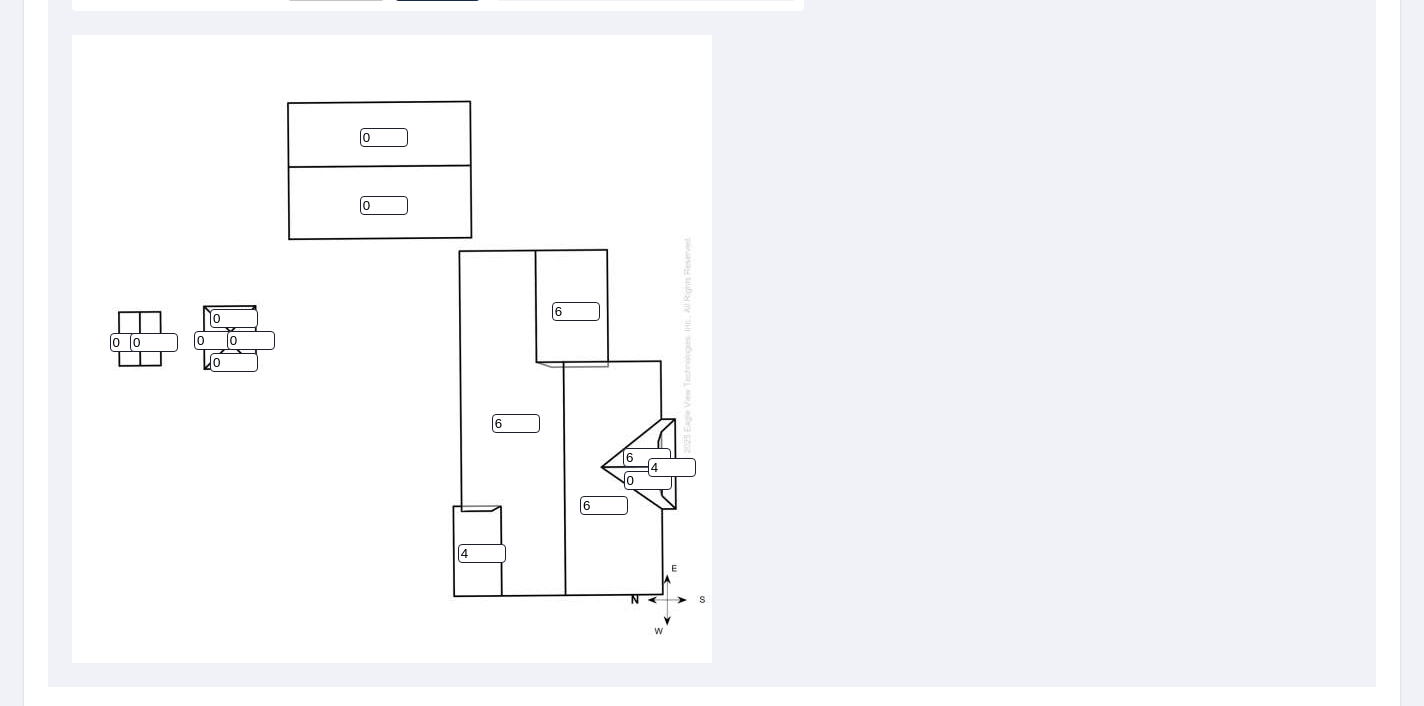 click on "4" at bounding box center (672, 467) 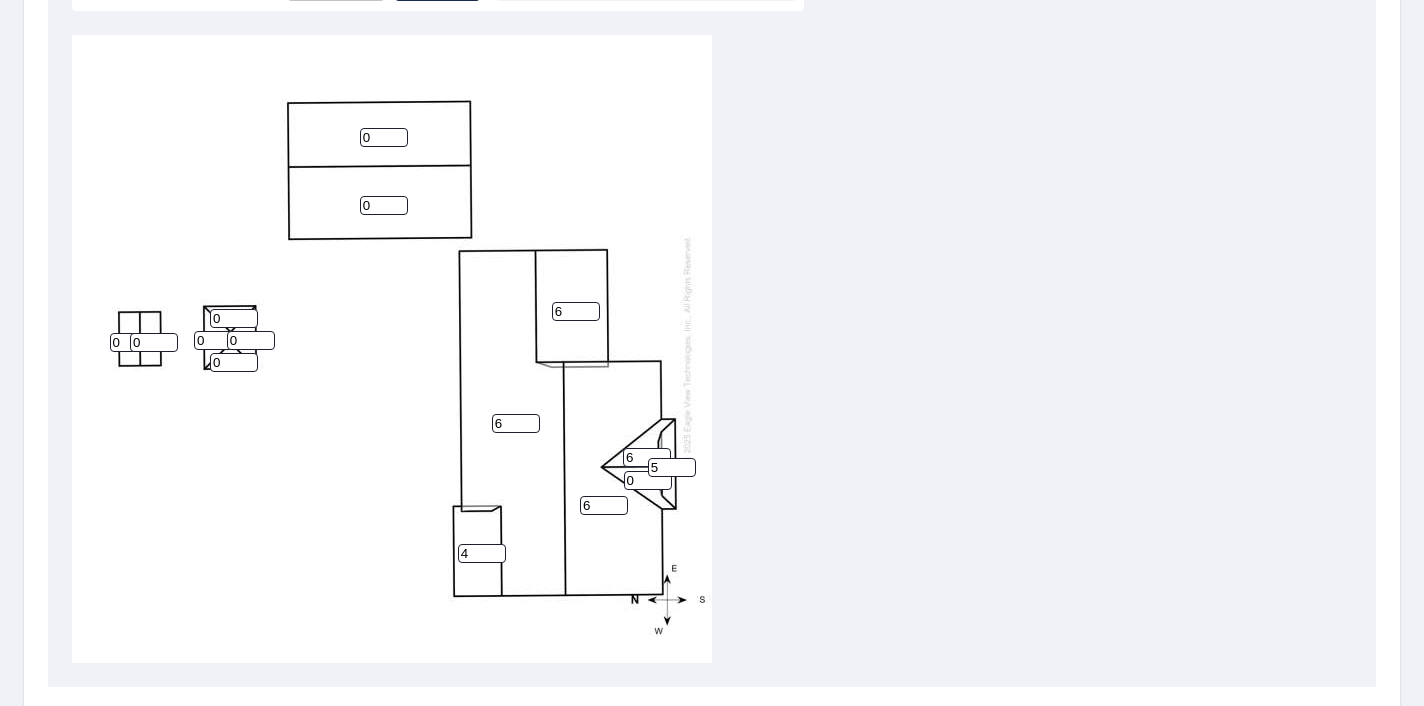 click on "5" at bounding box center (672, 467) 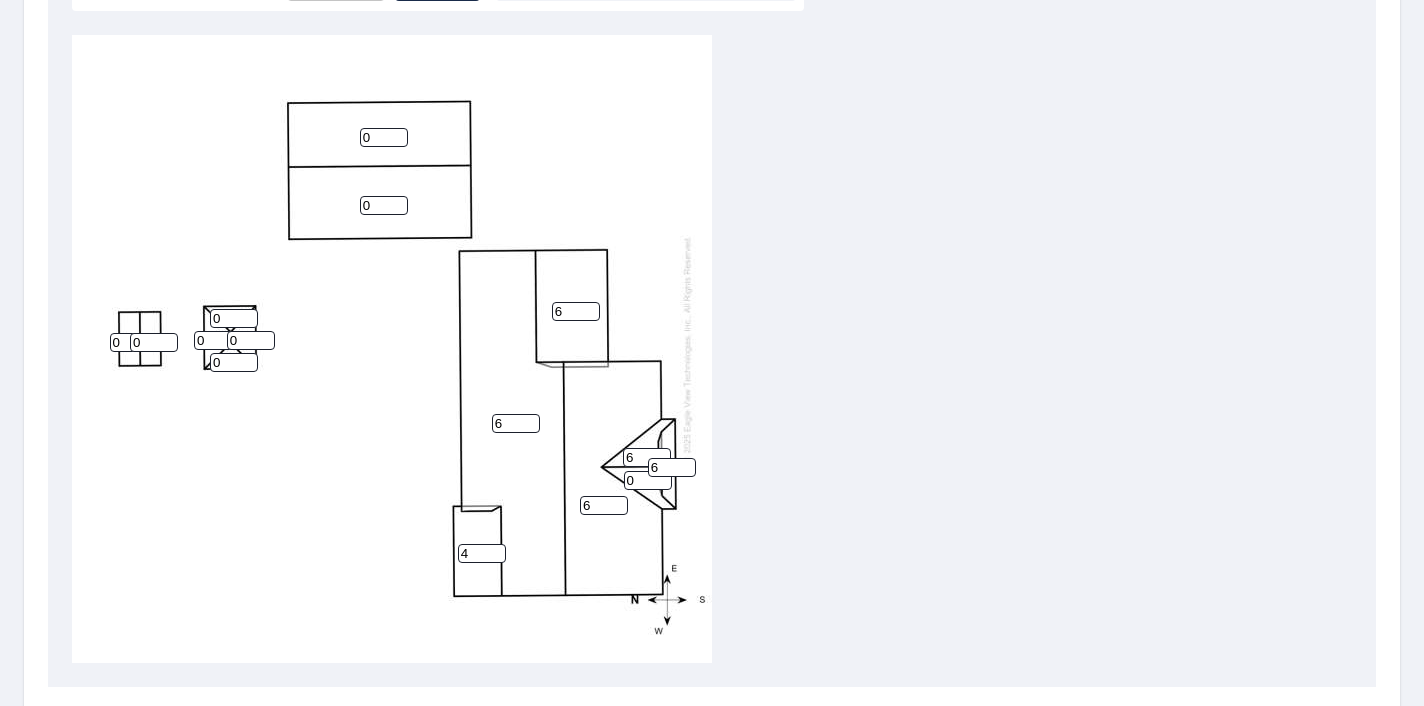 type on "6" 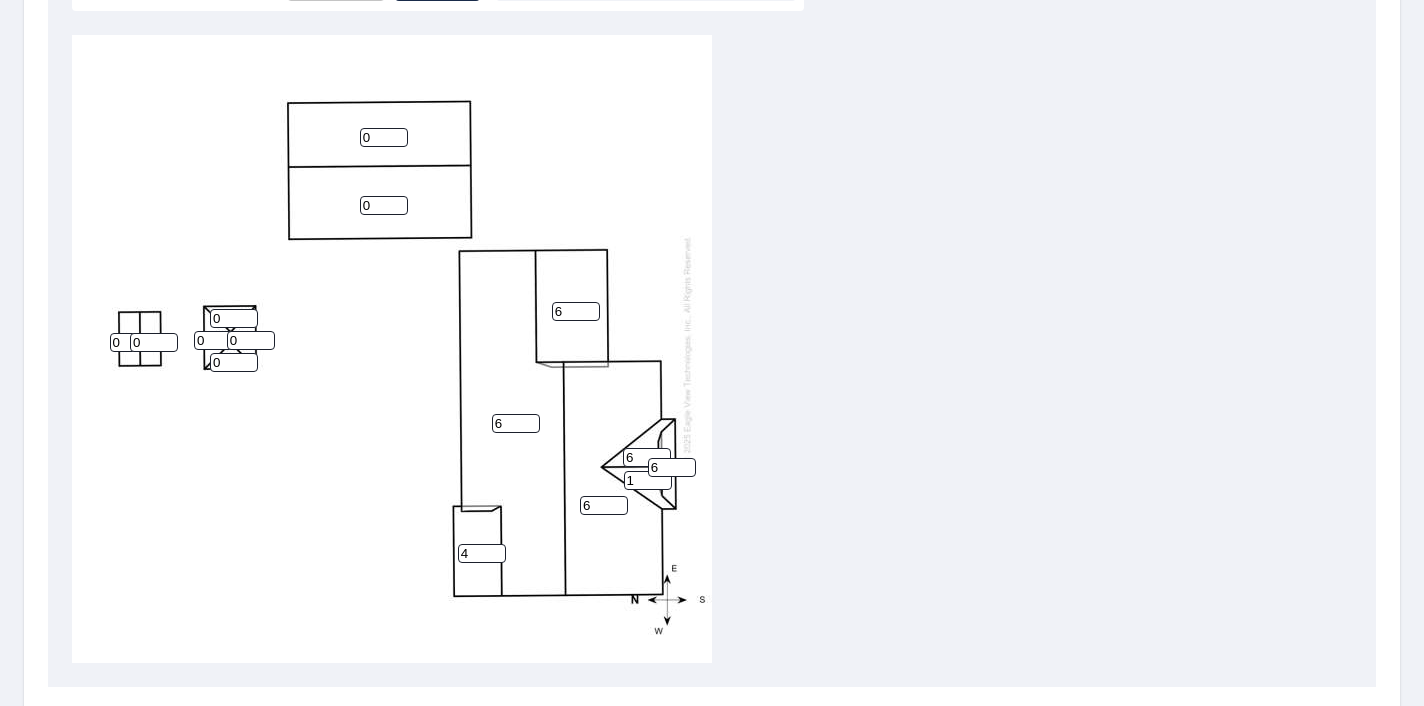 click on "1" at bounding box center [648, 480] 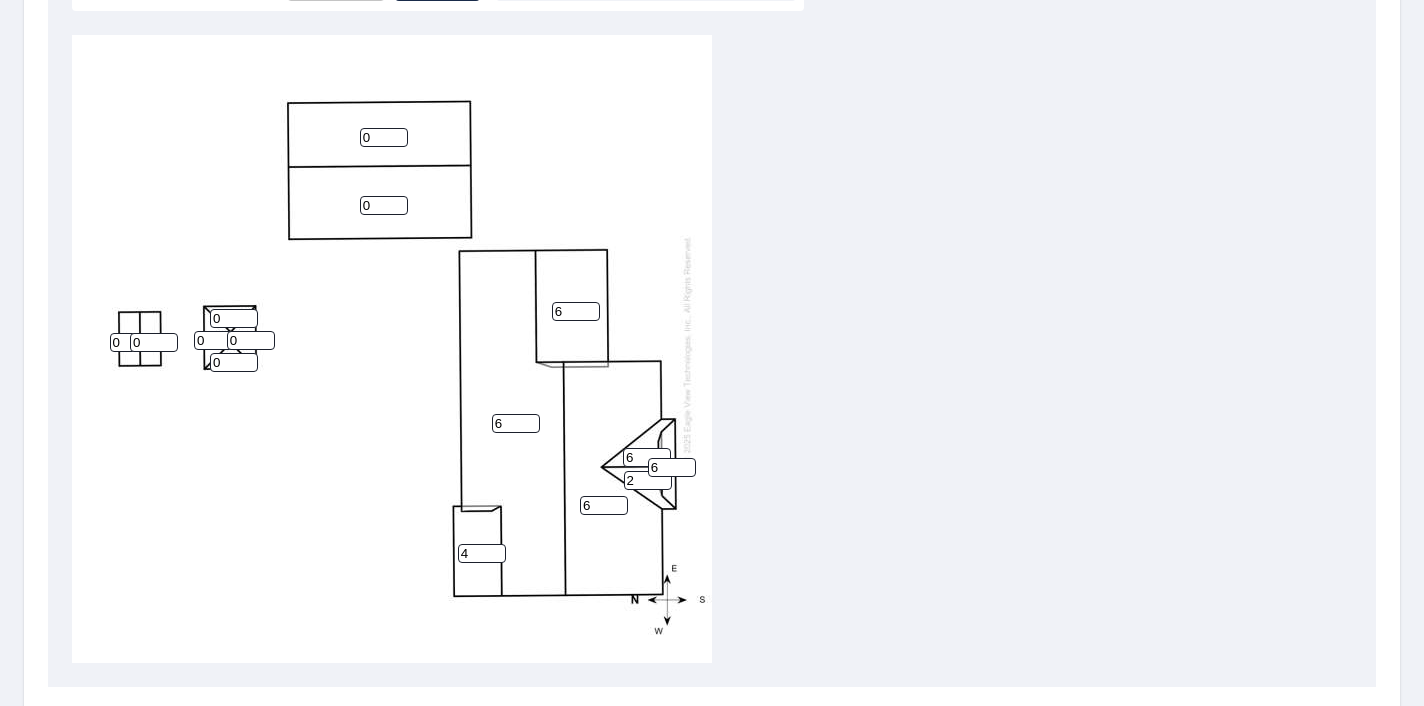 click on "2" at bounding box center (648, 480) 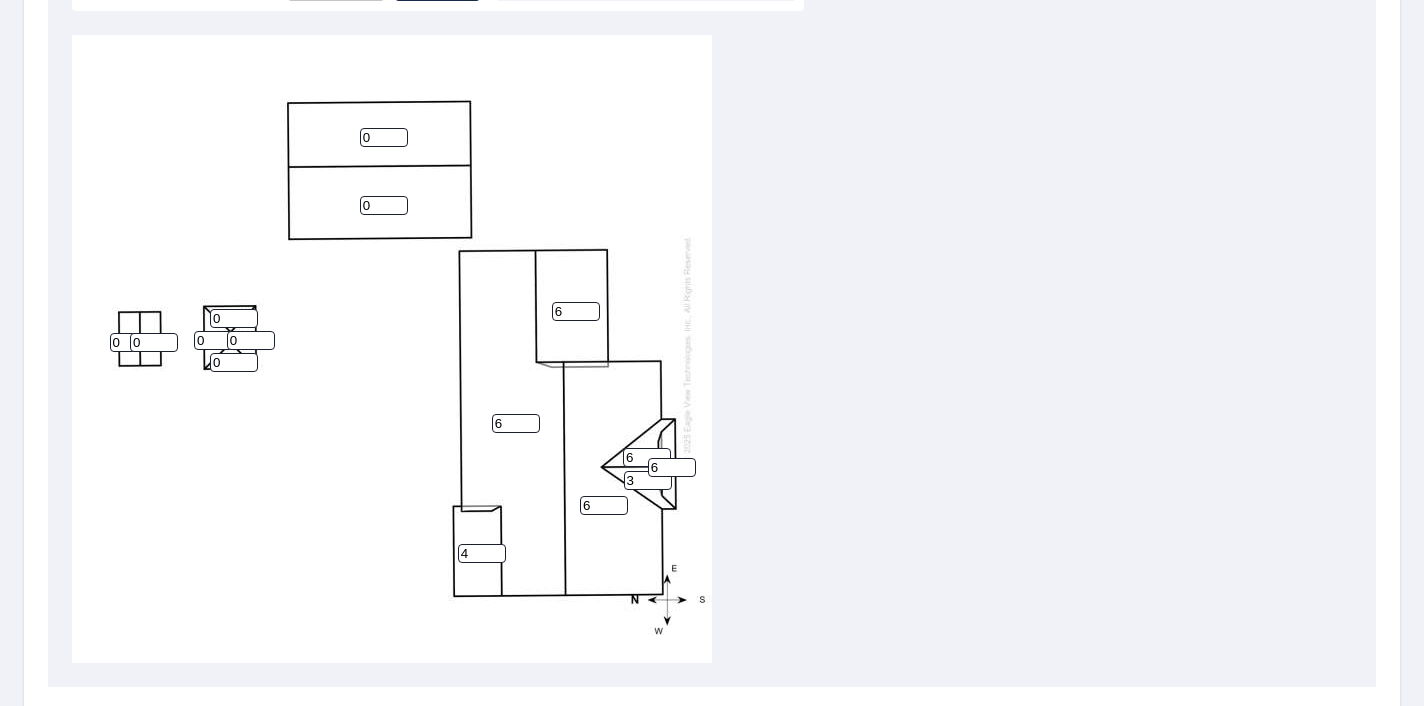 click on "3" at bounding box center (648, 480) 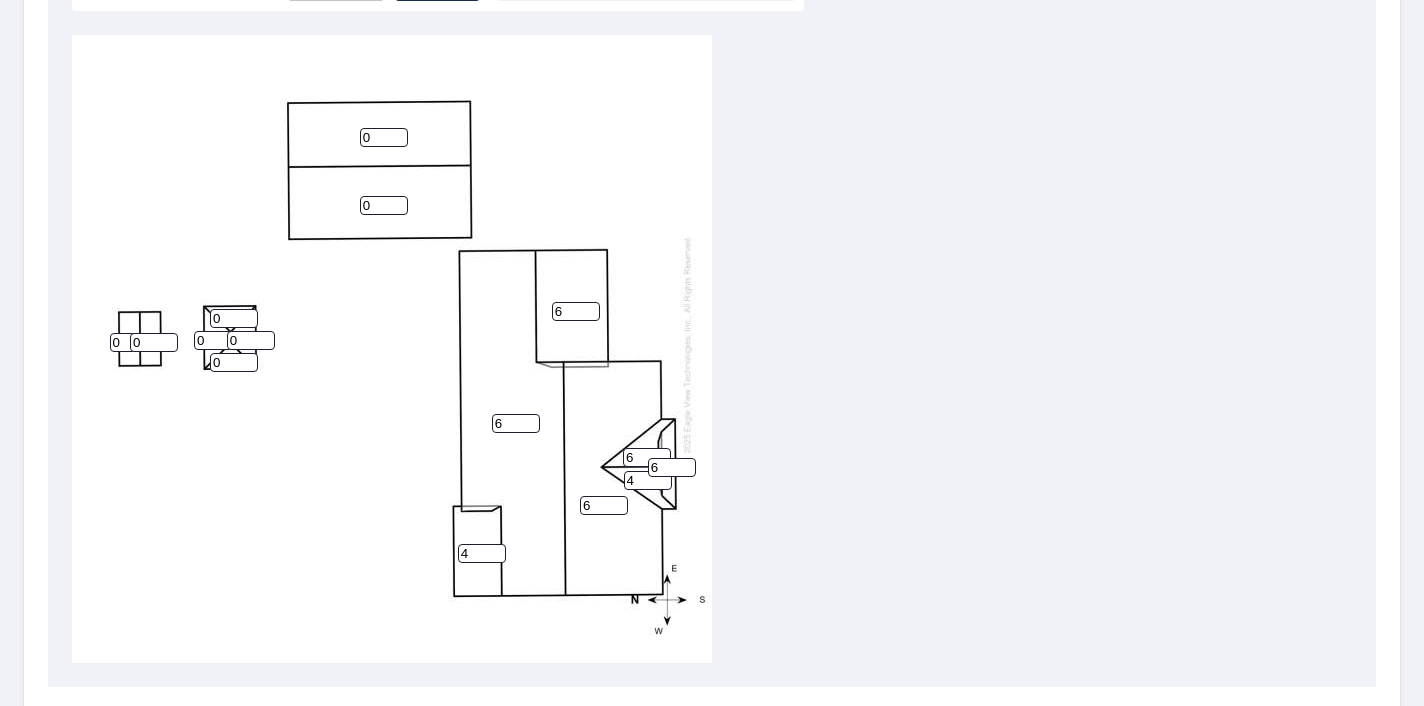 click on "4" at bounding box center [648, 480] 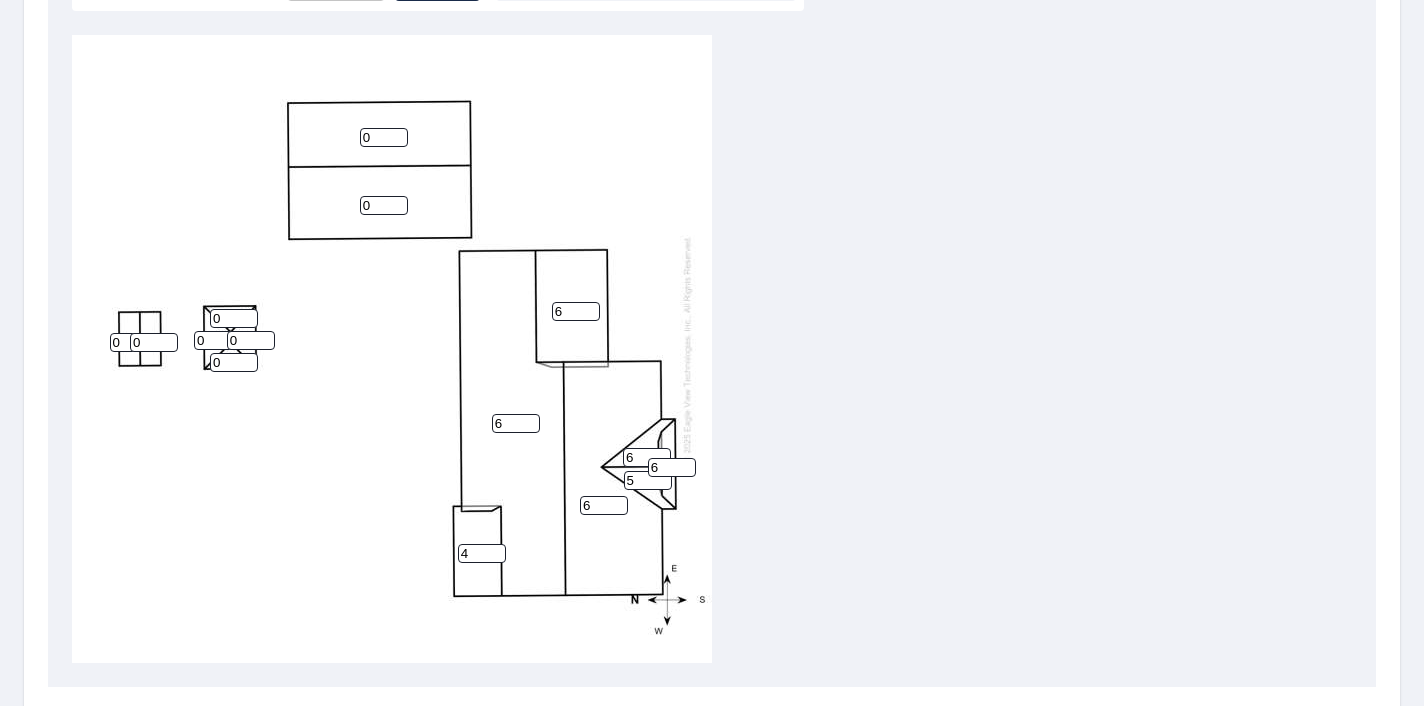 click on "5" at bounding box center (648, 480) 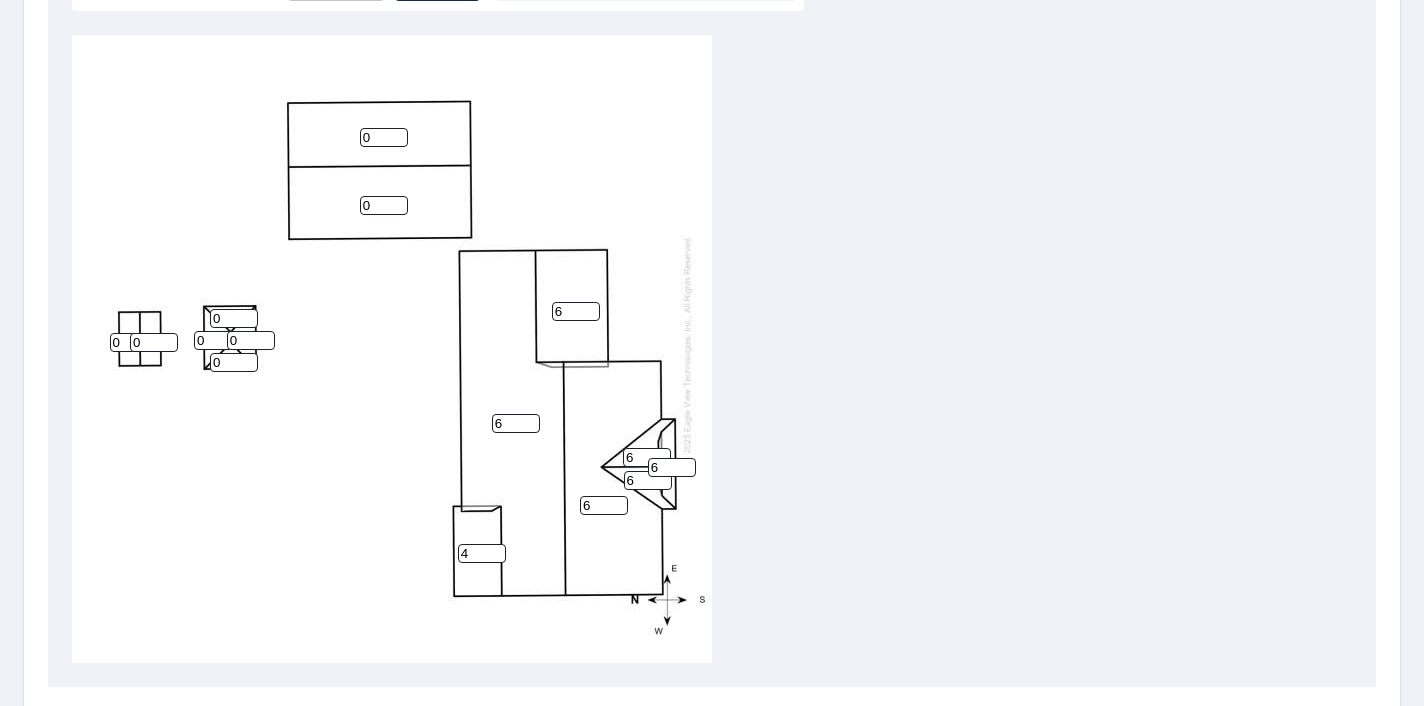 type on "6" 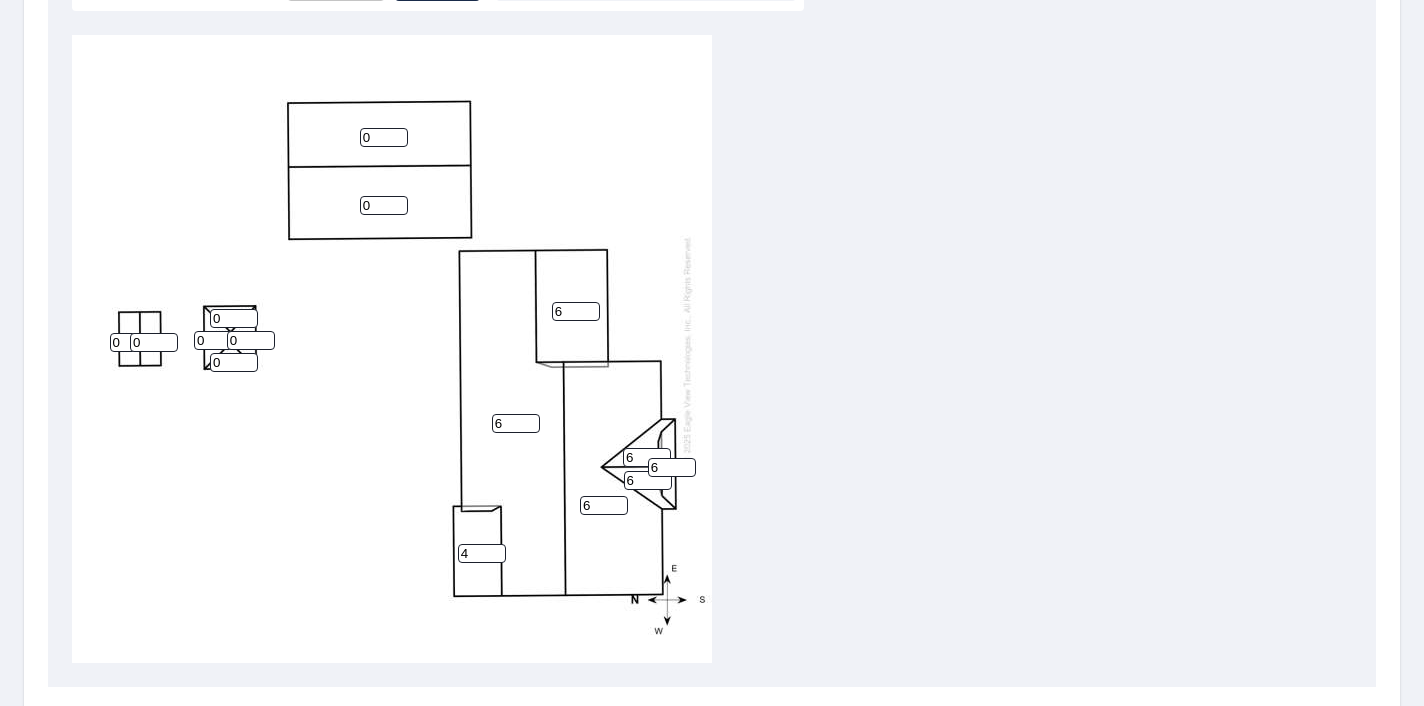 click on "[PHONE]" at bounding box center [712, 349] 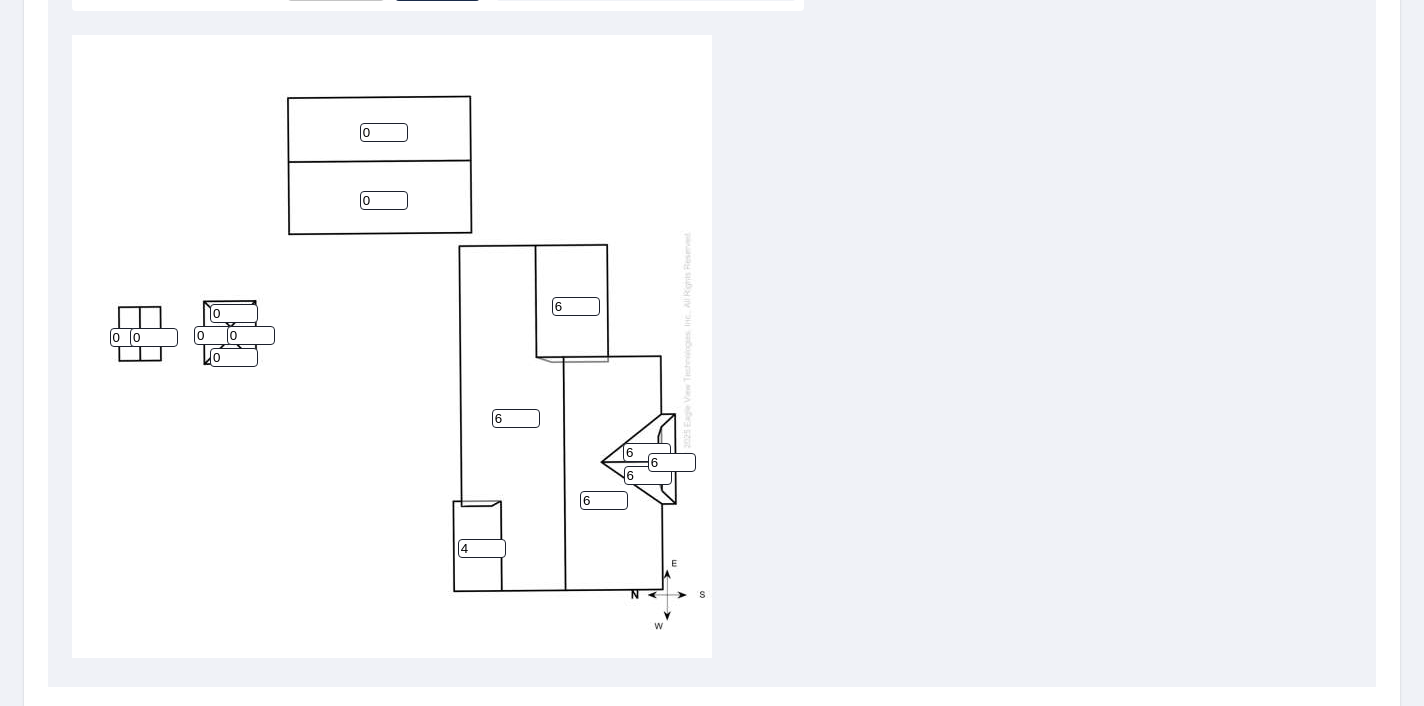 scroll, scrollTop: 20, scrollLeft: 0, axis: vertical 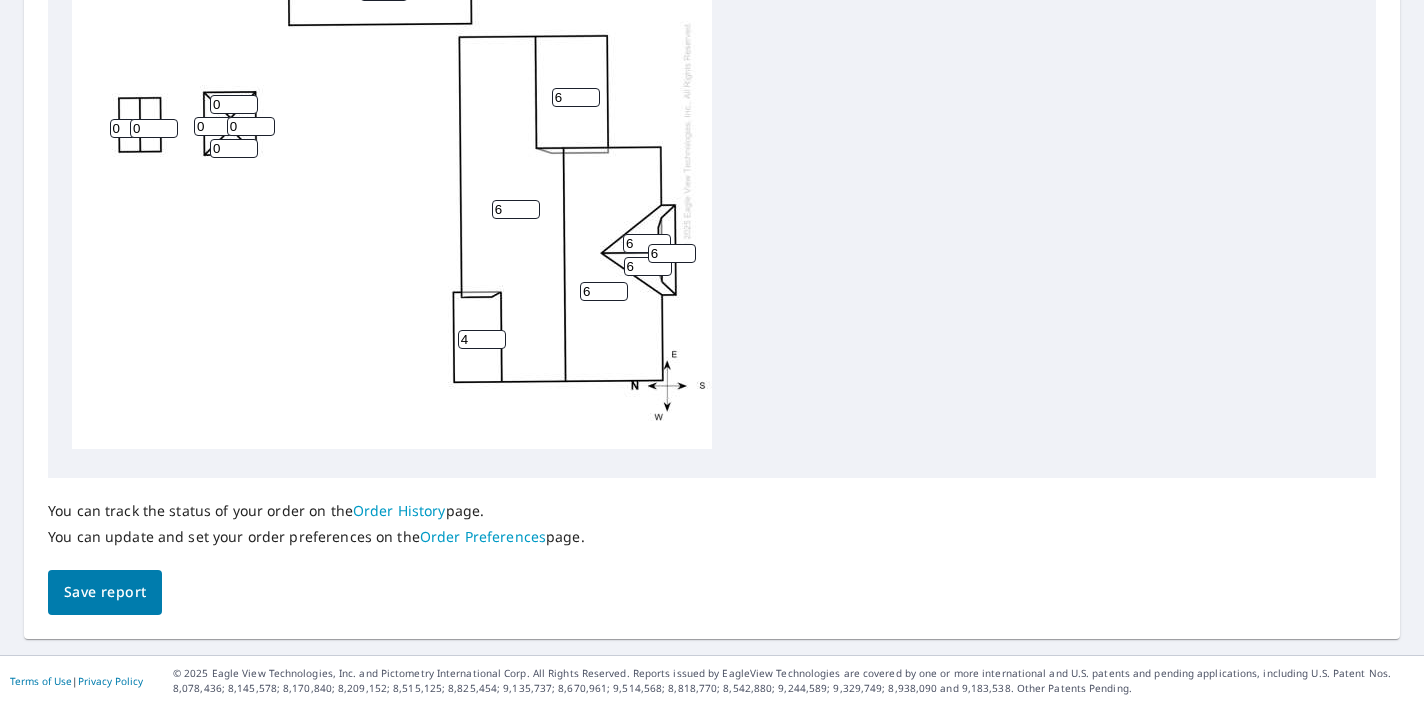 click on "Save report" at bounding box center (105, 592) 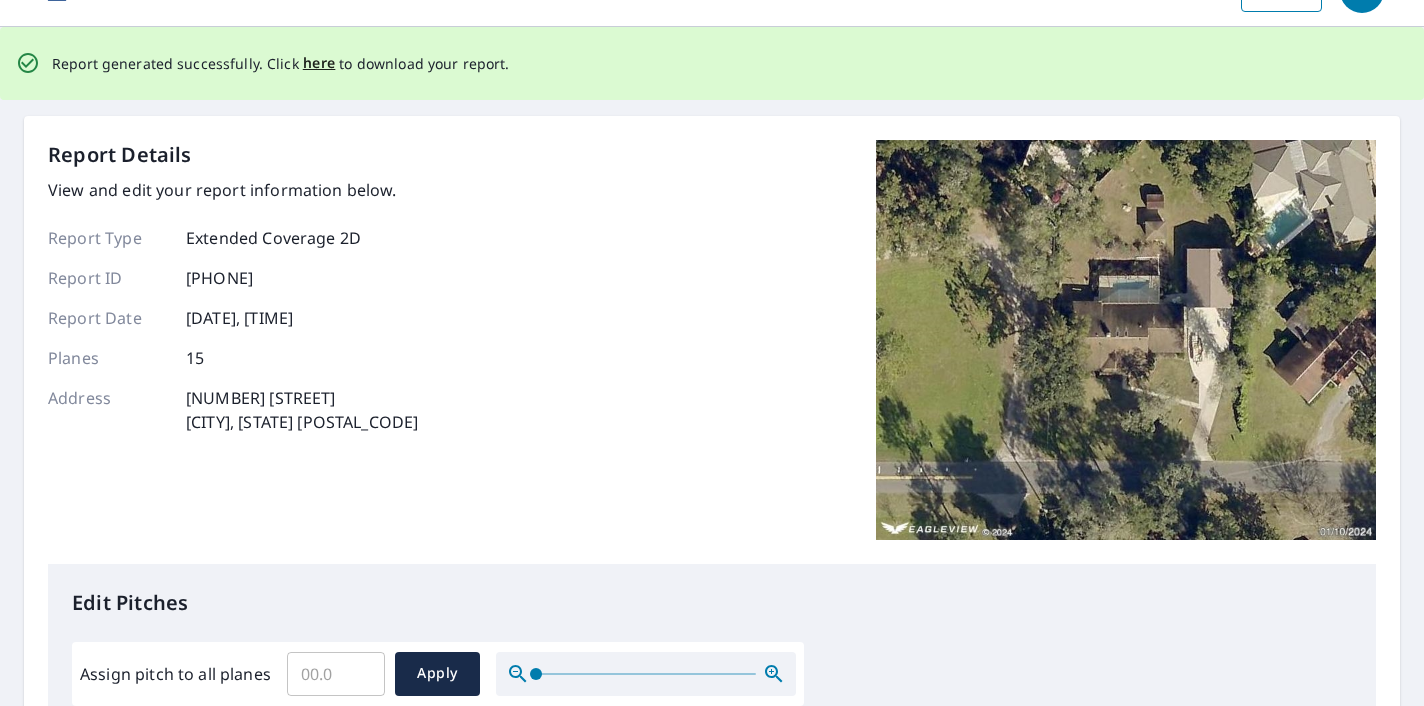 scroll, scrollTop: 0, scrollLeft: 0, axis: both 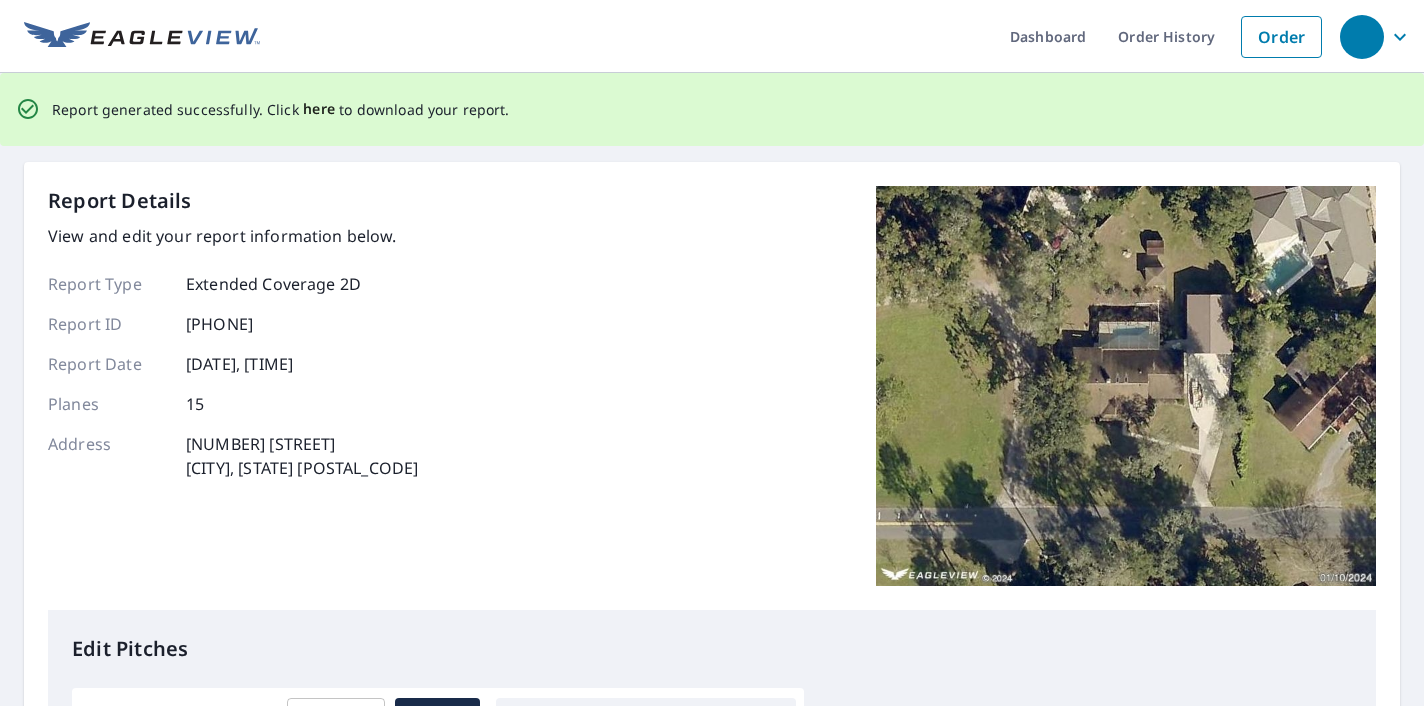 click on "here" at bounding box center [319, 109] 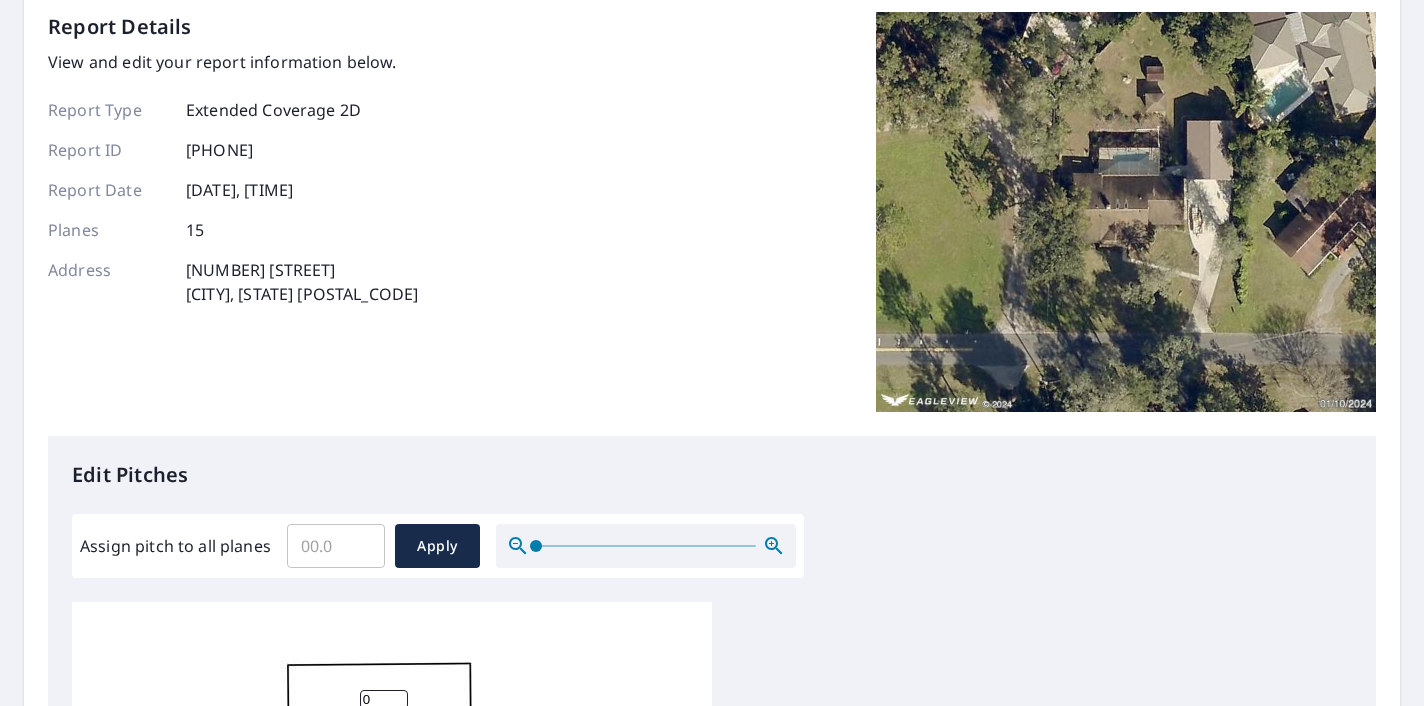scroll, scrollTop: 877, scrollLeft: 0, axis: vertical 